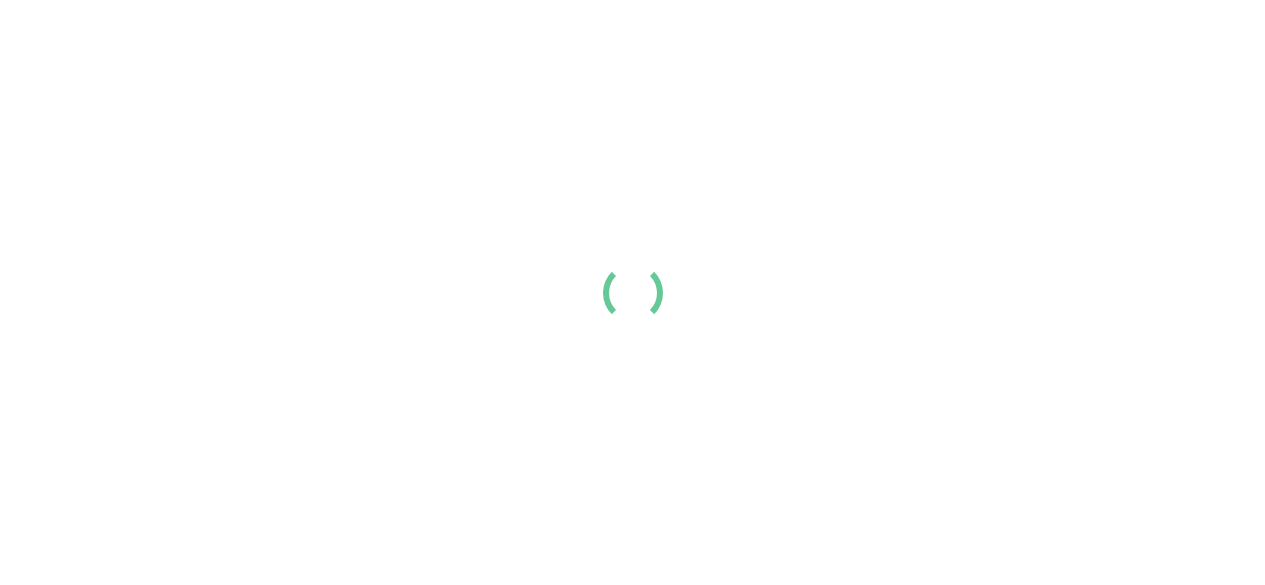 scroll, scrollTop: 0, scrollLeft: 0, axis: both 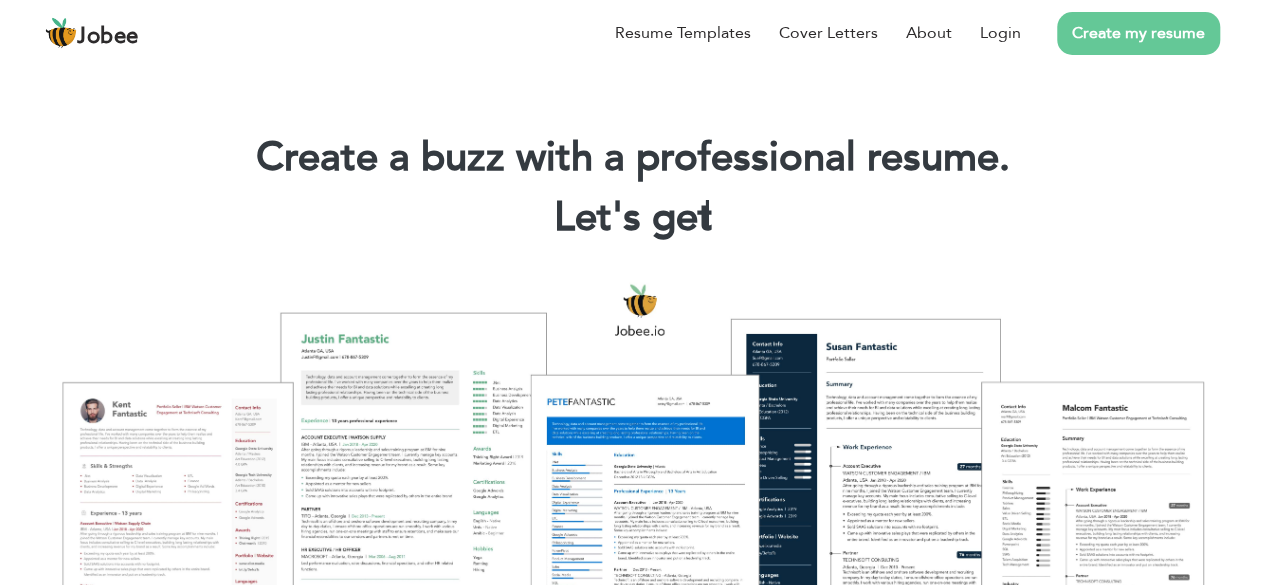 click on "Create my resume" at bounding box center (1138, 33) 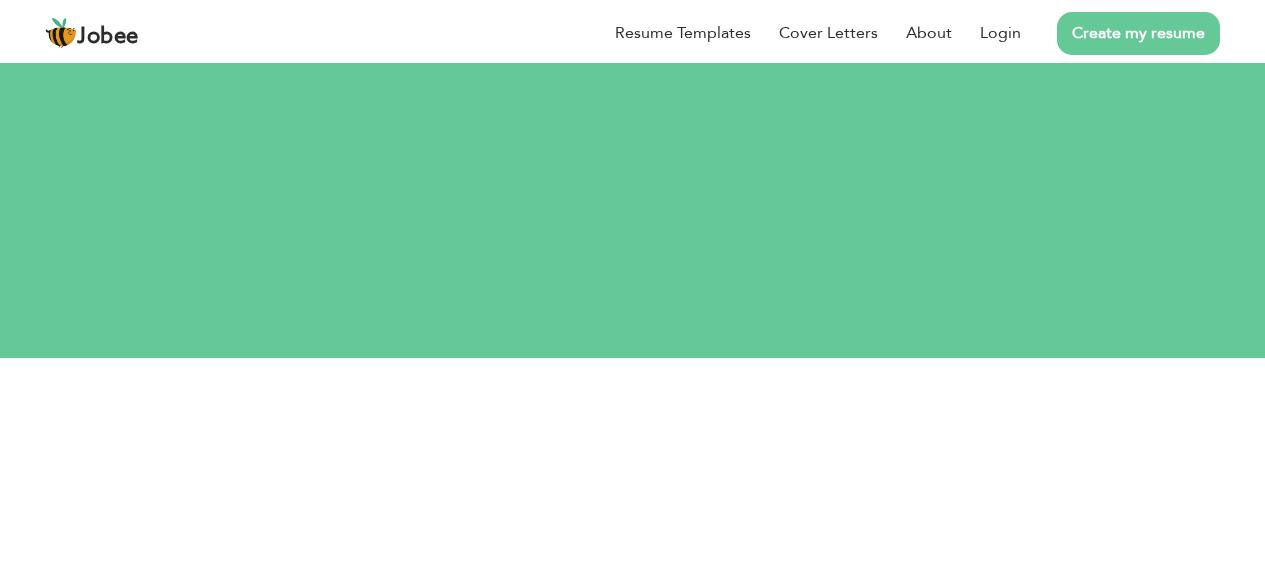 scroll, scrollTop: 0, scrollLeft: 0, axis: both 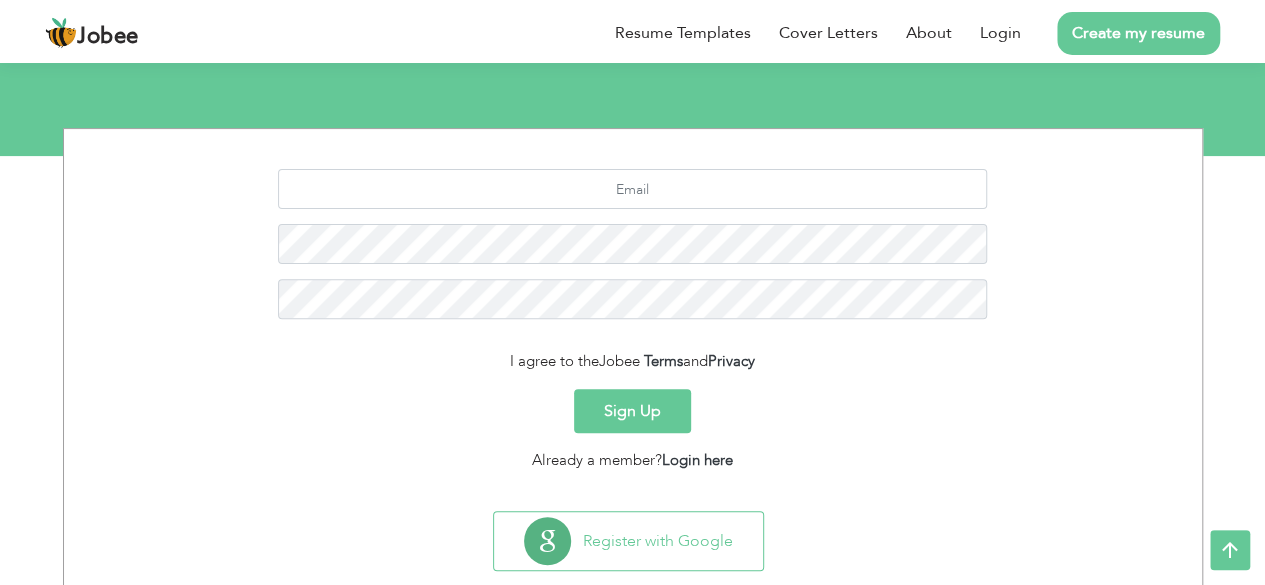 click on "Sign Up" at bounding box center (632, 411) 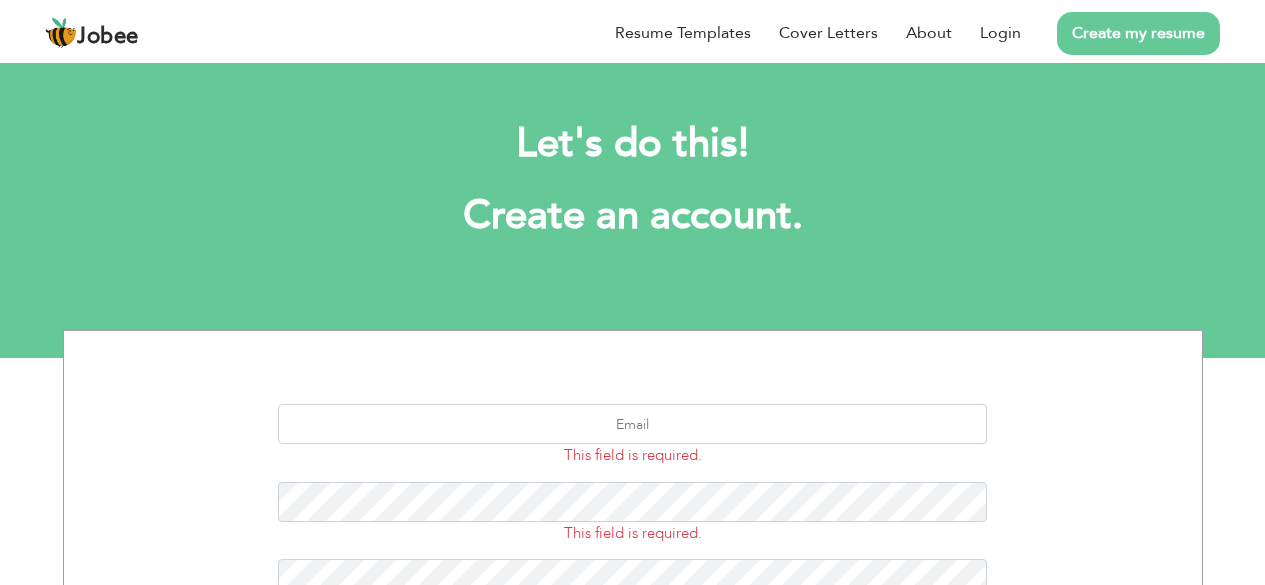 scroll, scrollTop: 0, scrollLeft: 0, axis: both 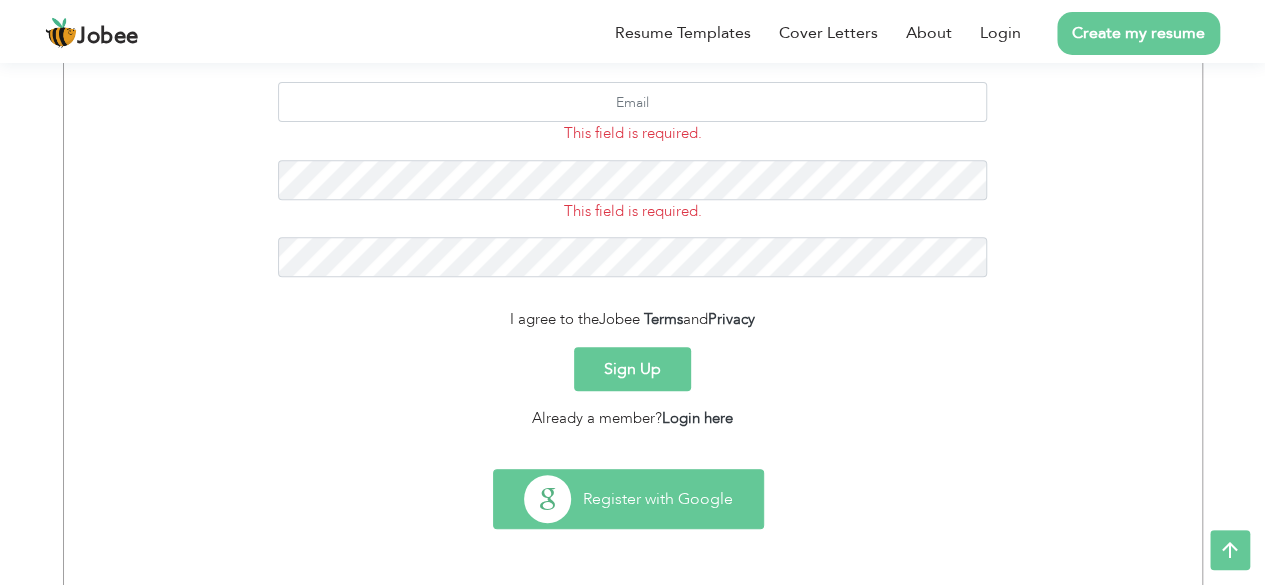 click on "Register with Google" at bounding box center [628, 499] 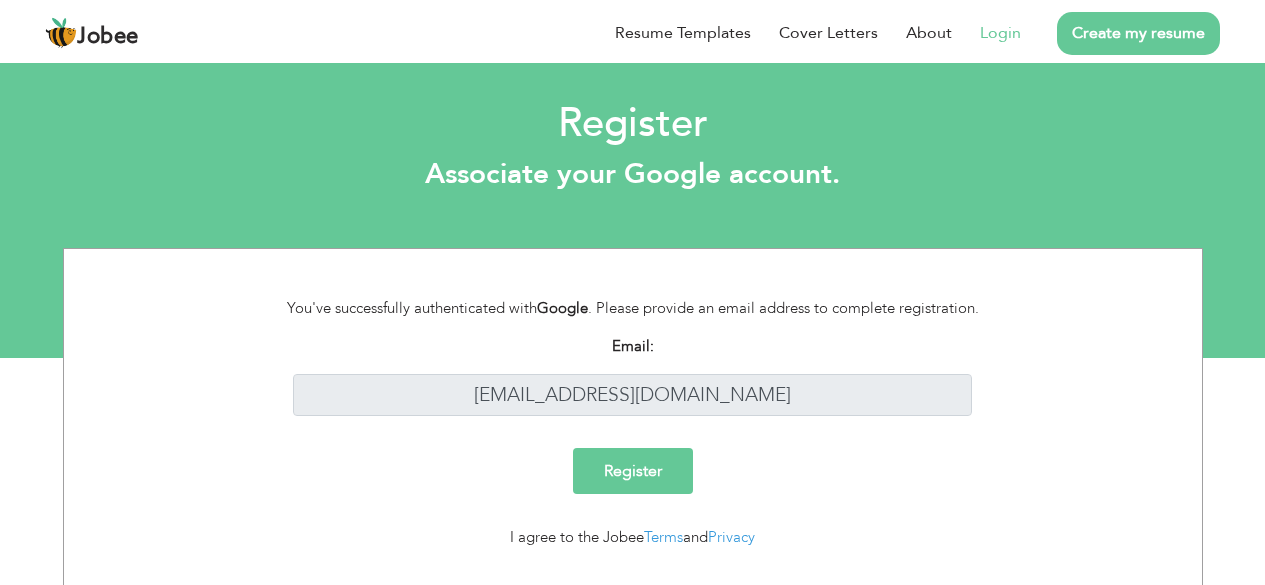 scroll, scrollTop: 0, scrollLeft: 0, axis: both 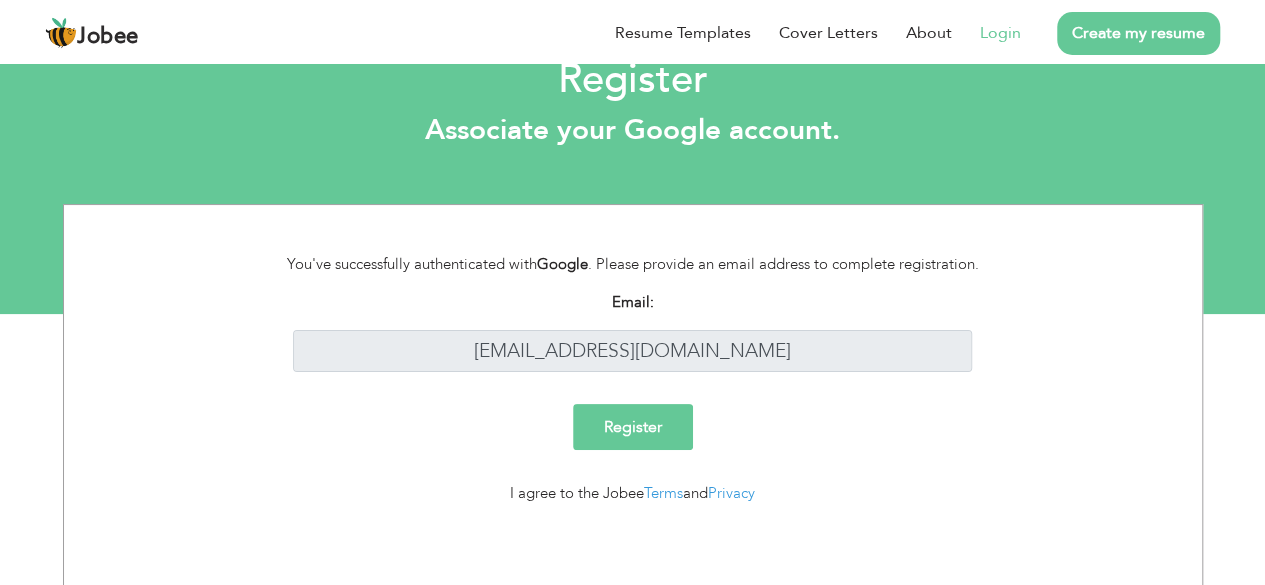 click on "Register" at bounding box center (633, 427) 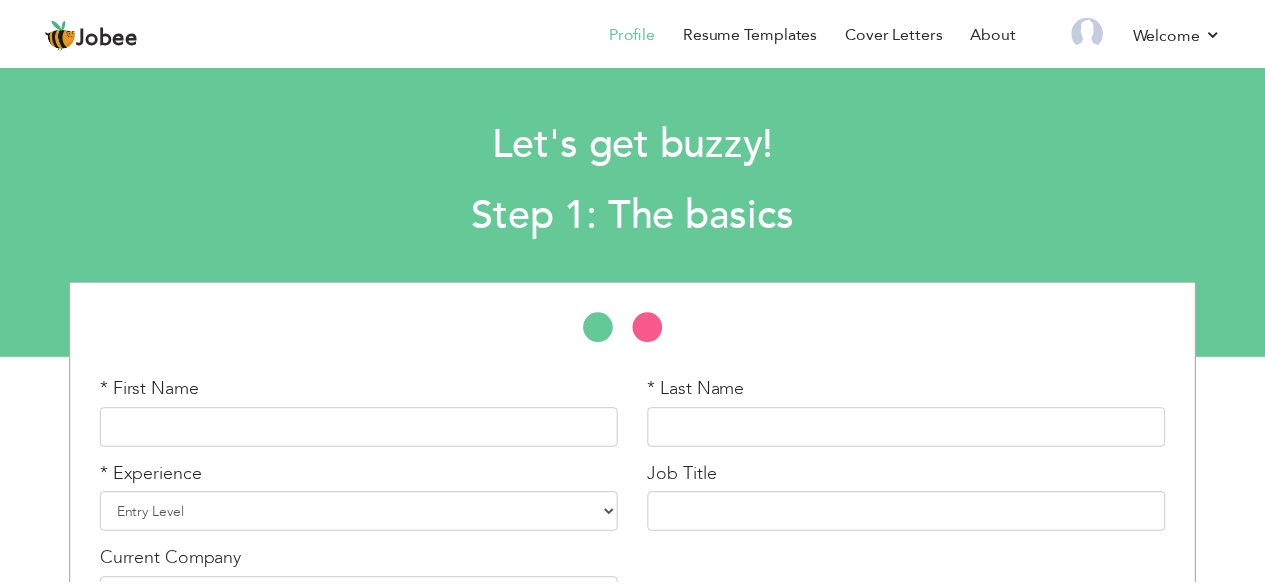 scroll, scrollTop: 0, scrollLeft: 0, axis: both 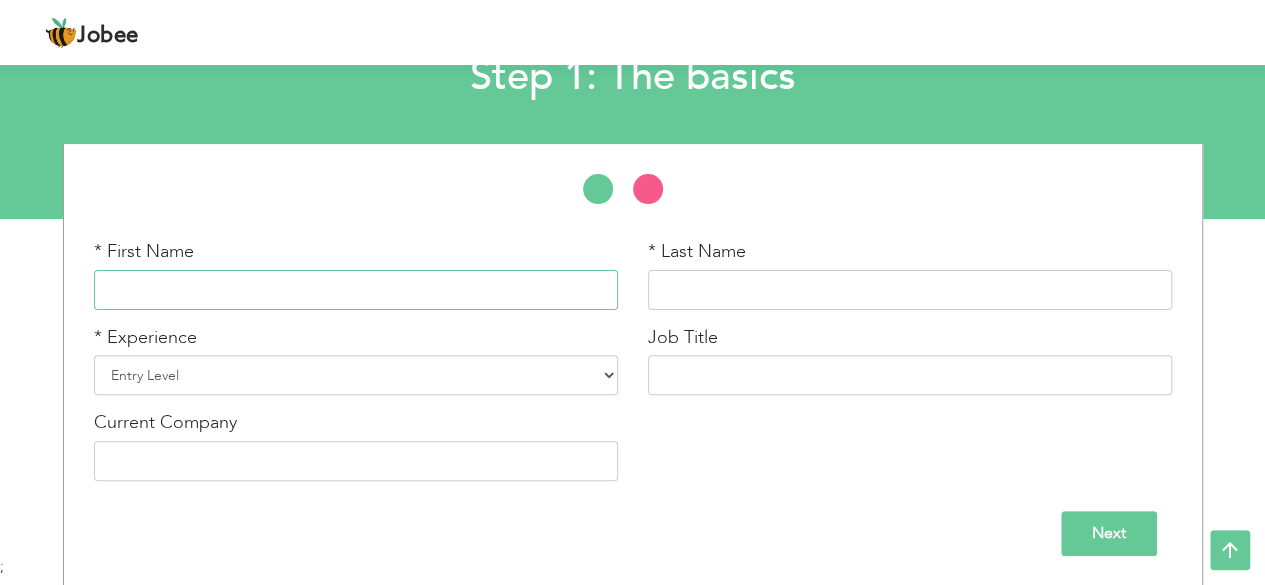 click at bounding box center (356, 290) 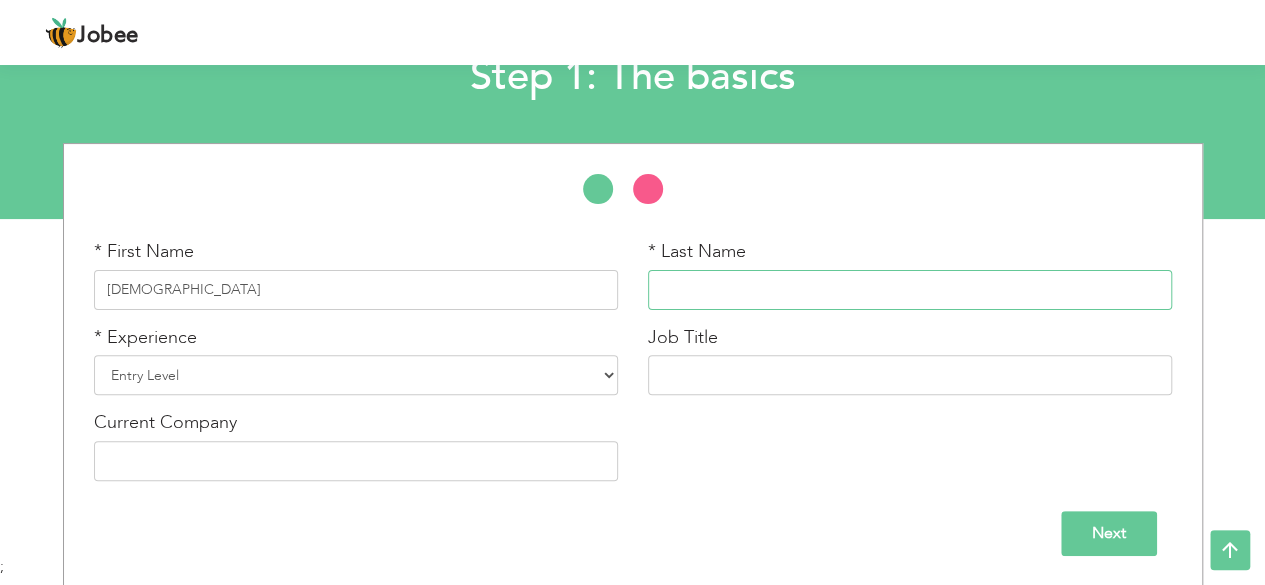 type on "Abdullah" 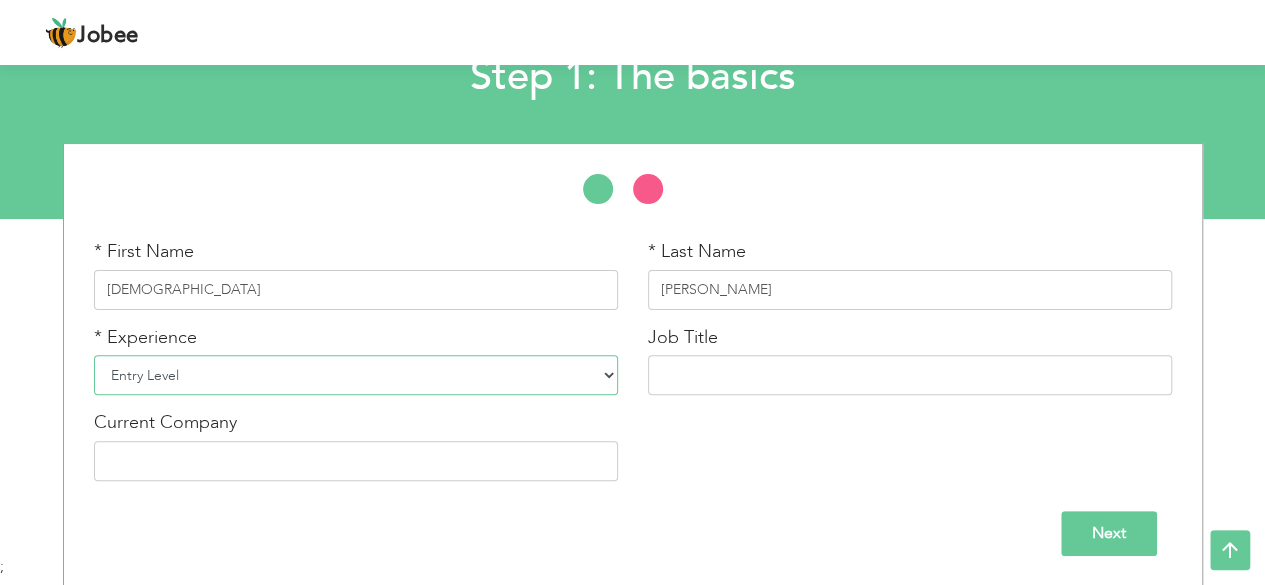 click on "Entry Level
Less than 1 Year
1 Year
2 Years
3 Years
4 Years
5 Years
6 Years
7 Years
8 Years
9 Years
10 Years
11 Years
12 Years
13 Years
14 Years
15 Years
16 Years
17 Years
18 Years
19 Years
20 Years
21 Years
22 Years
23 Years
24 Years
25 Years
26 Years
27 Years
28 Years
29 Years
30 Years
31 Years
32 Years
33 Years
34 Years
35 Years
More than 35 Years" at bounding box center [356, 375] 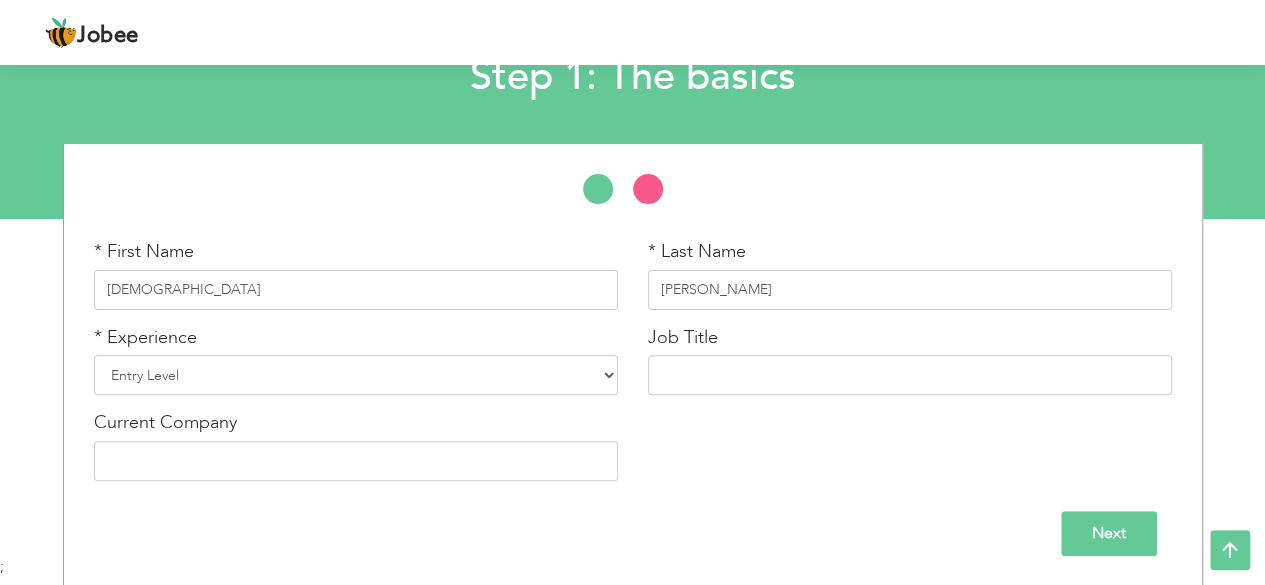 click on "* First Name
Muhammad
* Last Name
Abdullah
* Experience Entry Level" at bounding box center [632, 365] 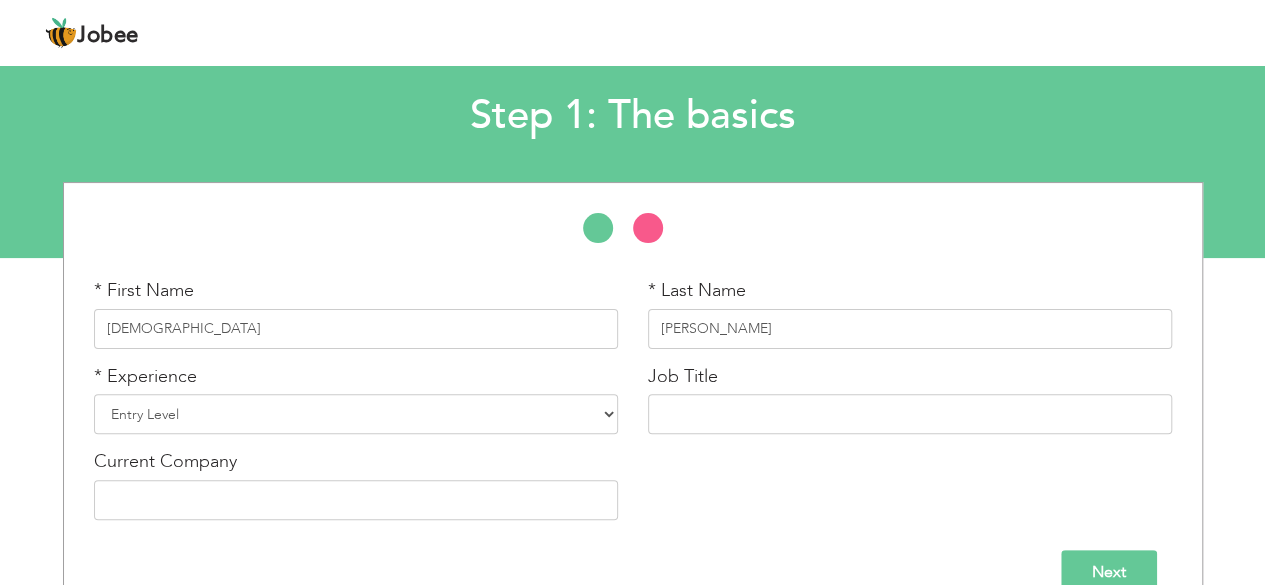 scroll, scrollTop: 139, scrollLeft: 0, axis: vertical 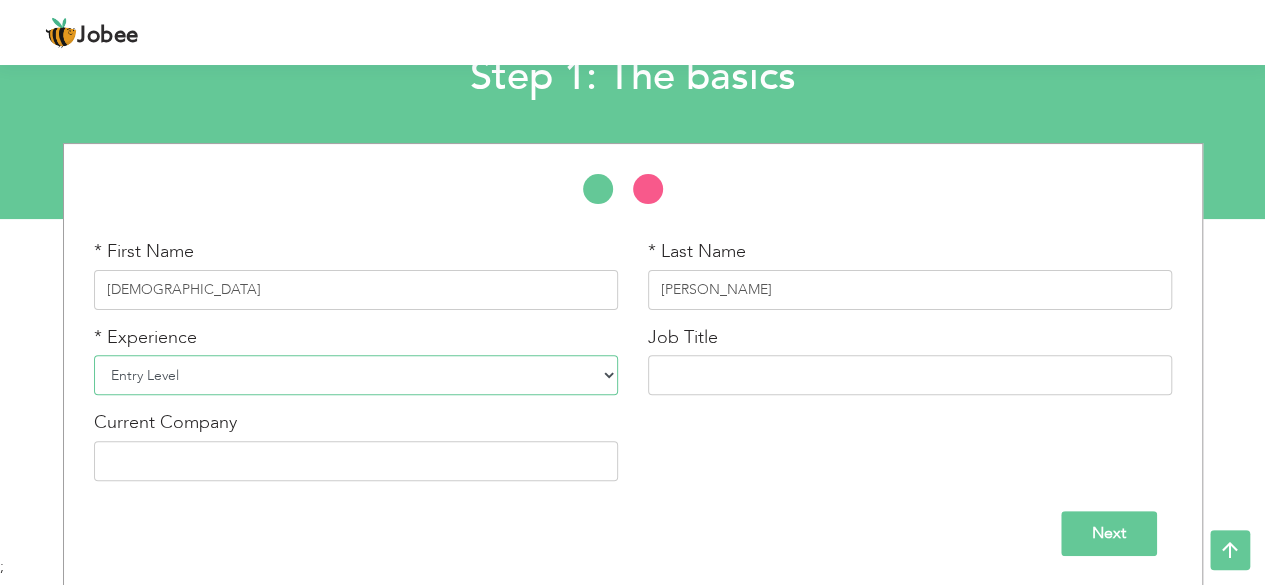 click on "Entry Level
Less than 1 Year
1 Year
2 Years
3 Years
4 Years
5 Years
6 Years
7 Years
8 Years
9 Years
10 Years
11 Years
12 Years
13 Years
14 Years
15 Years
16 Years
17 Years
18 Years
19 Years
20 Years
21 Years
22 Years
23 Years
24 Years
25 Years
26 Years
27 Years
28 Years
29 Years
30 Years
31 Years
32 Years
33 Years
34 Years
35 Years
More than 35 Years" at bounding box center [356, 375] 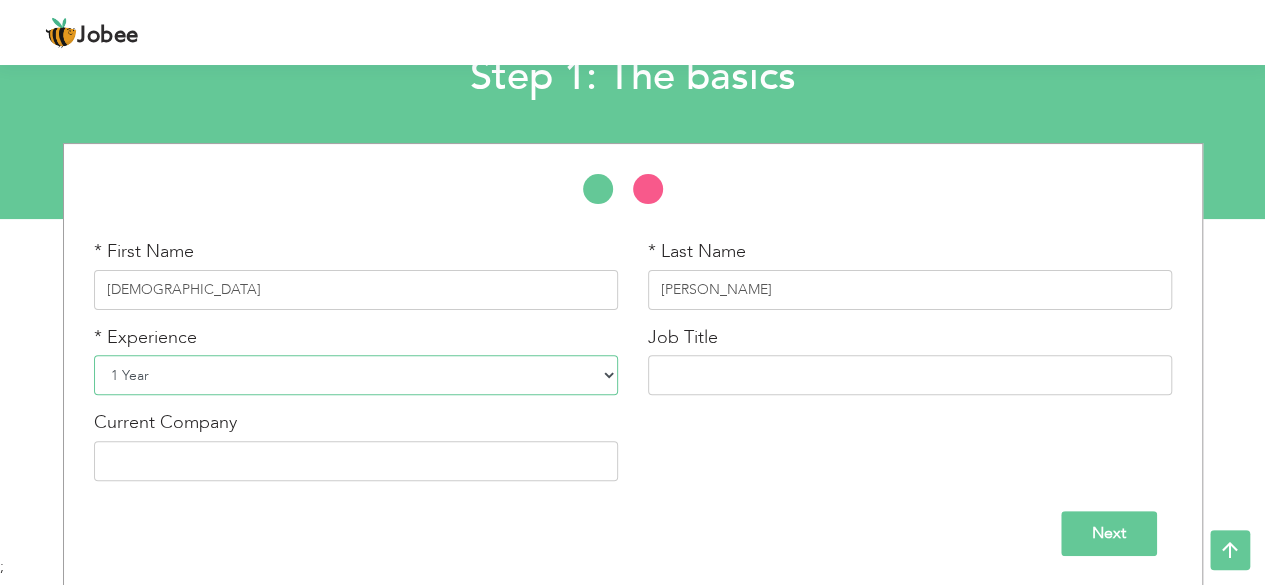 click on "Entry Level
Less than 1 Year
1 Year
2 Years
3 Years
4 Years
5 Years
6 Years
7 Years
8 Years
9 Years
10 Years
11 Years
12 Years
13 Years
14 Years
15 Years
16 Years
17 Years
18 Years
19 Years
20 Years
21 Years
22 Years
23 Years
24 Years
25 Years
26 Years
27 Years
28 Years
29 Years
30 Years
31 Years
32 Years
33 Years
34 Years
35 Years
More than 35 Years" at bounding box center [356, 375] 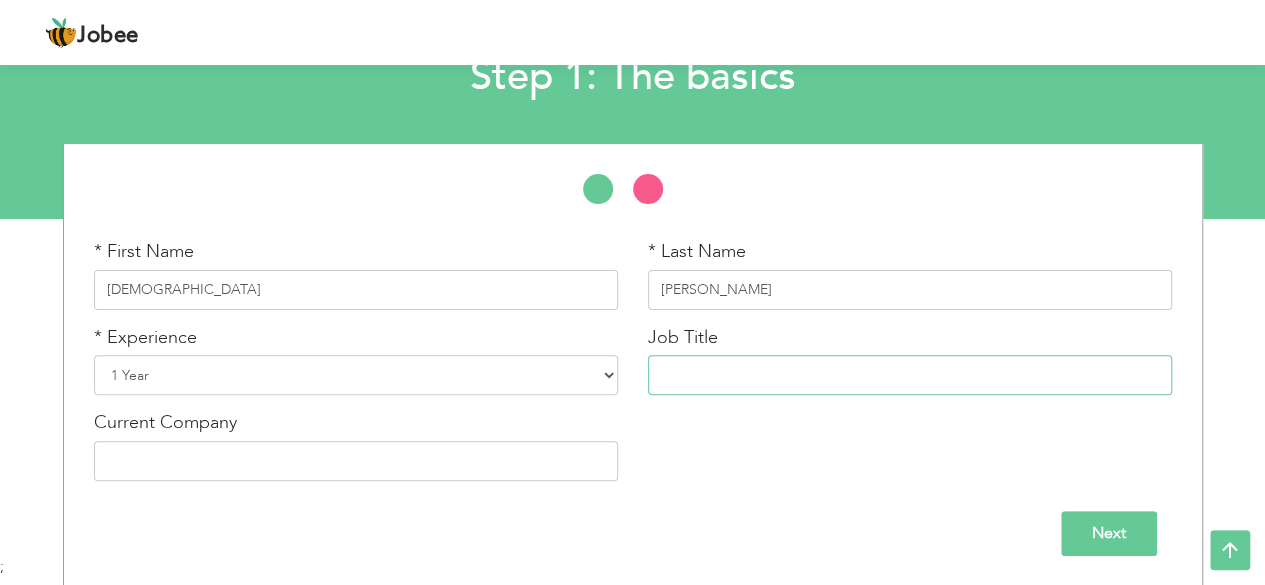 click at bounding box center (910, 375) 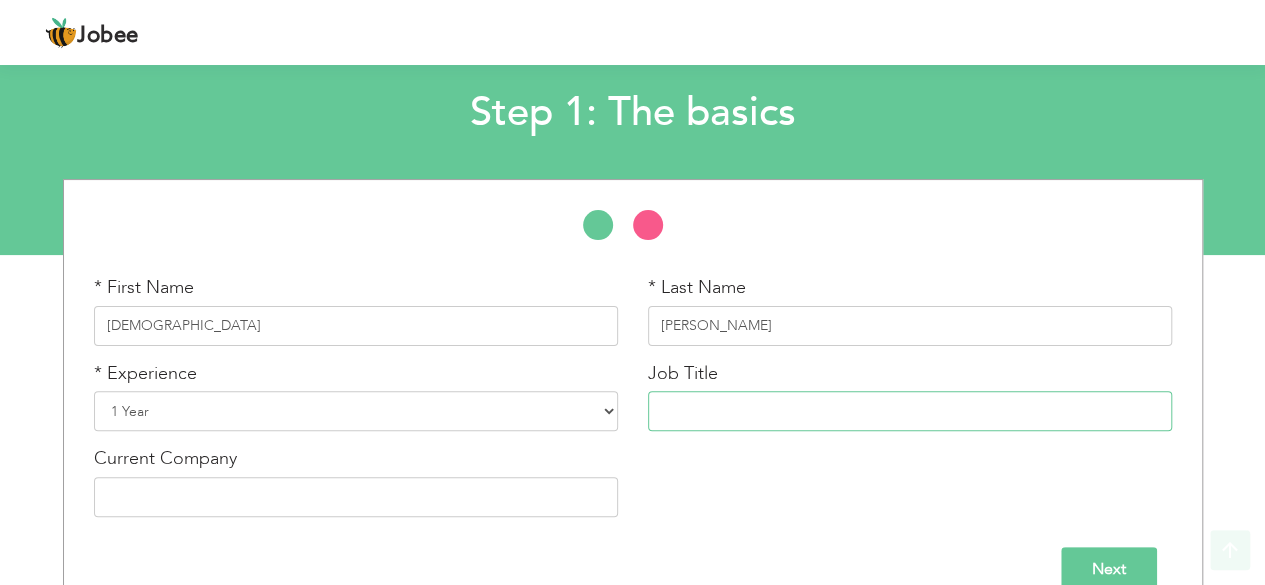 scroll, scrollTop: 139, scrollLeft: 0, axis: vertical 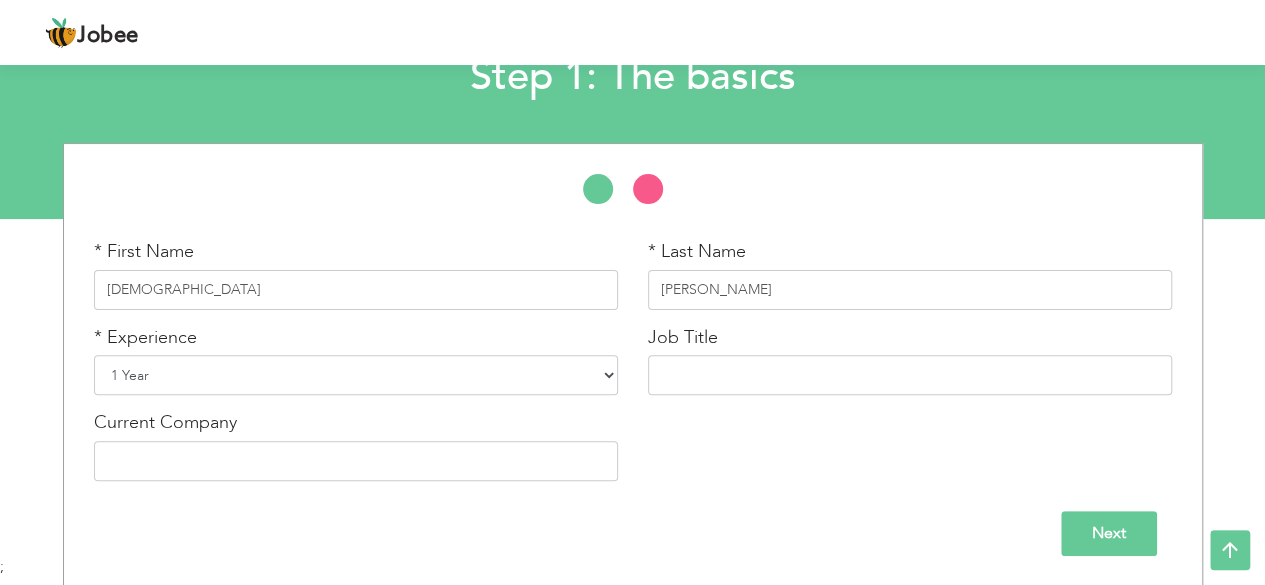 click on "Entry Level
Less than 1 Year
1 Year
2 Years
3 Years
4 Years
5 Years
6 Years
7 Years
8 Years
9 Years
10 Years
11 Years
12 Years
13 Years
14 Years
15 Years
16 Years
17 Years
18 Years
19 Years
20 Years
21 Years
22 Years
23 Years
24 Years
25 Years
26 Years
27 Years
28 Years
29 Years
30 Years
31 Years
32 Years
33 Years
34 Years
35 Years
More than 35 Years" at bounding box center (356, 375) 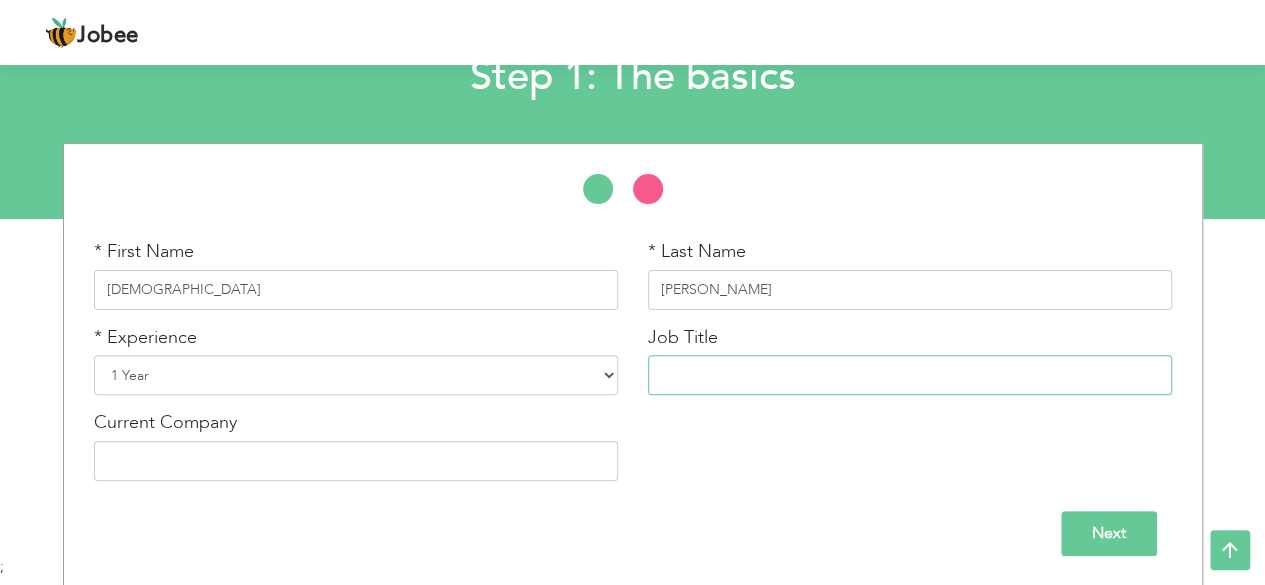 click at bounding box center (910, 375) 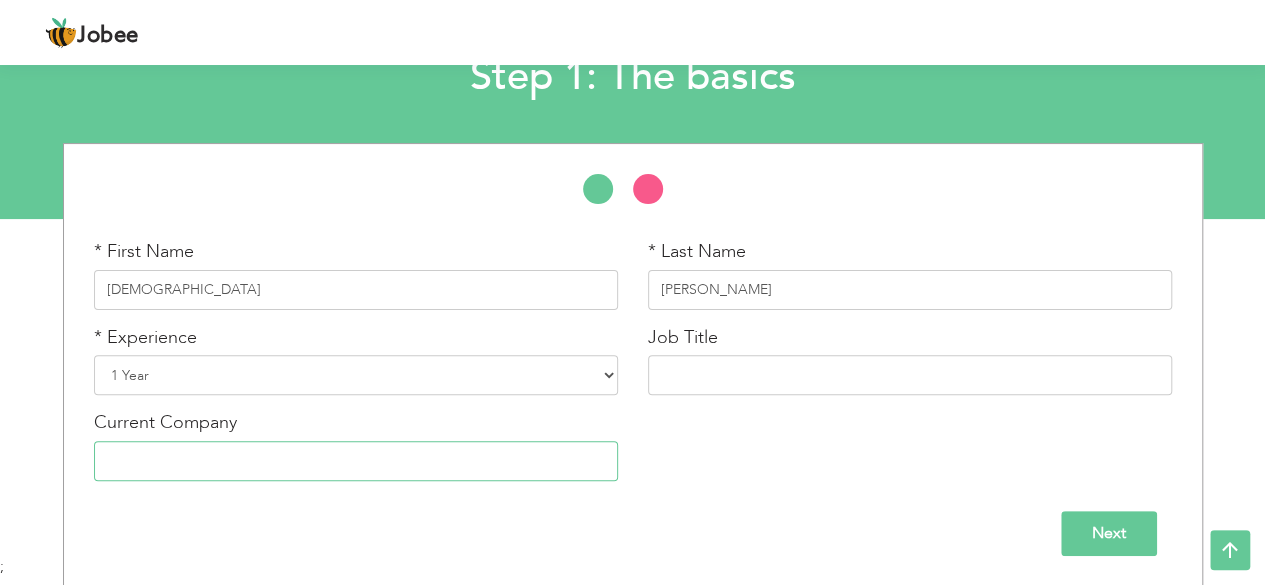 click at bounding box center [356, 461] 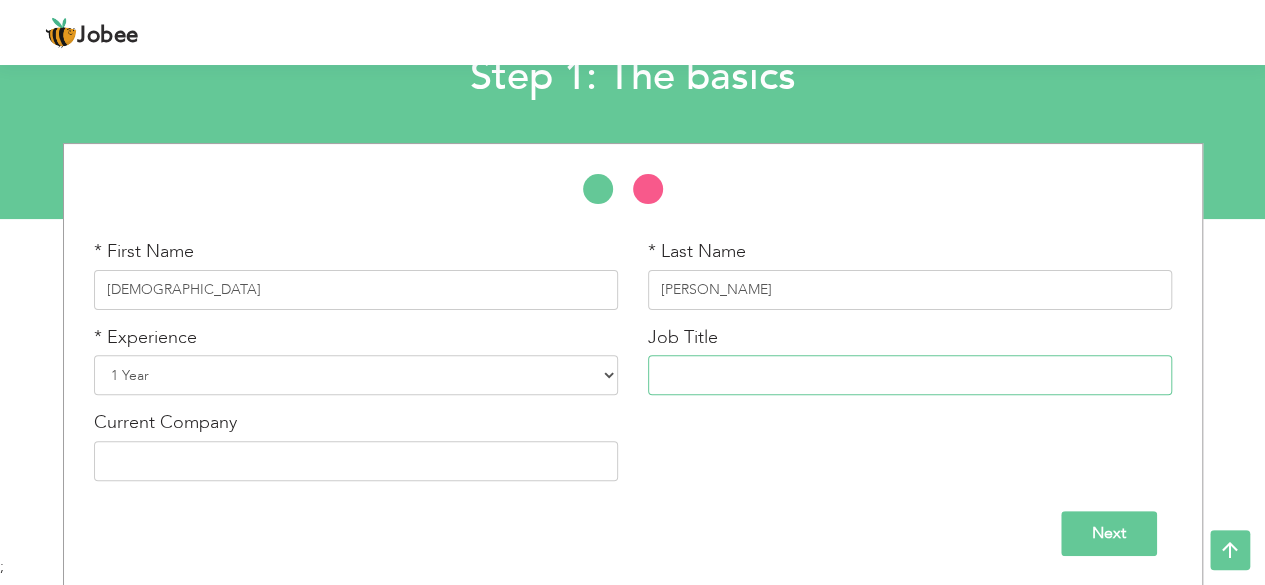 click at bounding box center [910, 375] 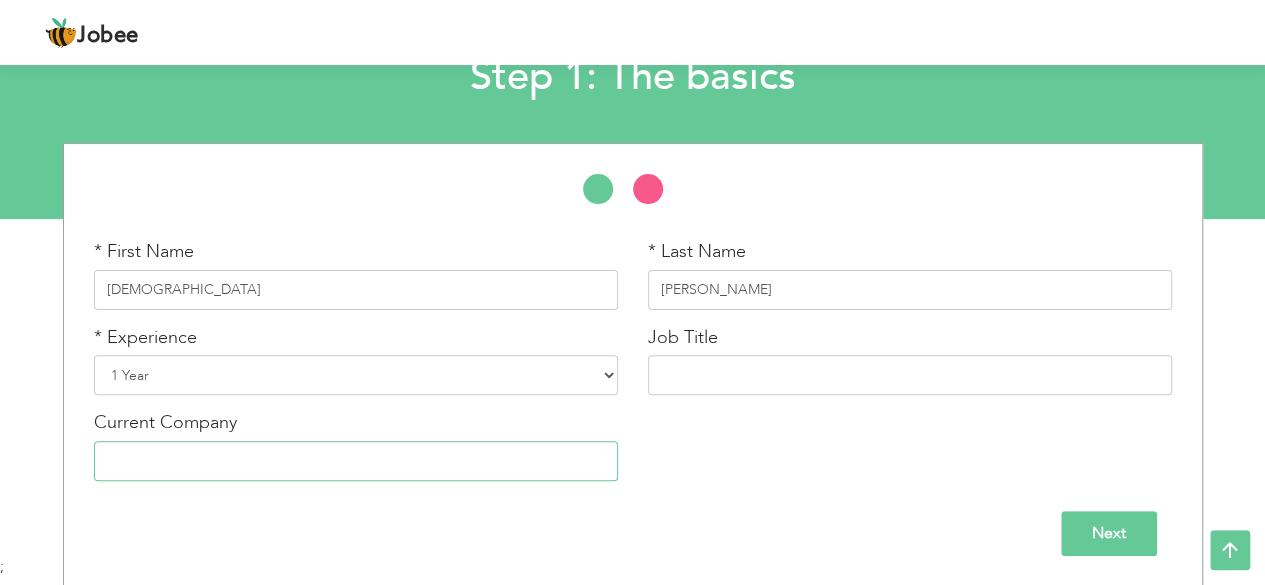 click at bounding box center (356, 461) 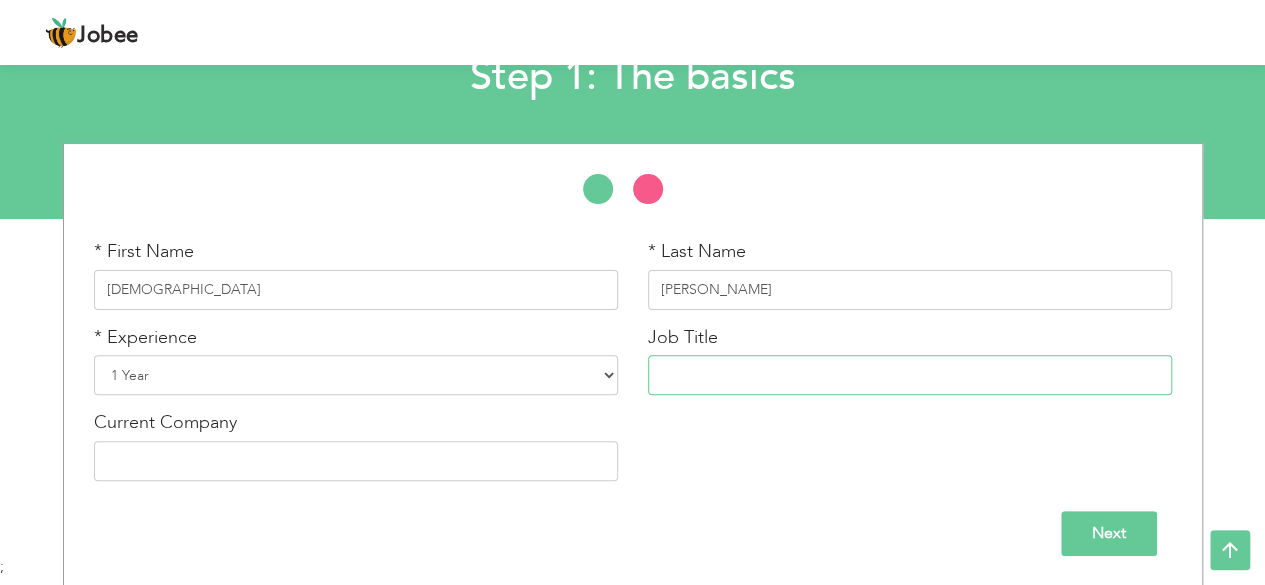click at bounding box center (910, 375) 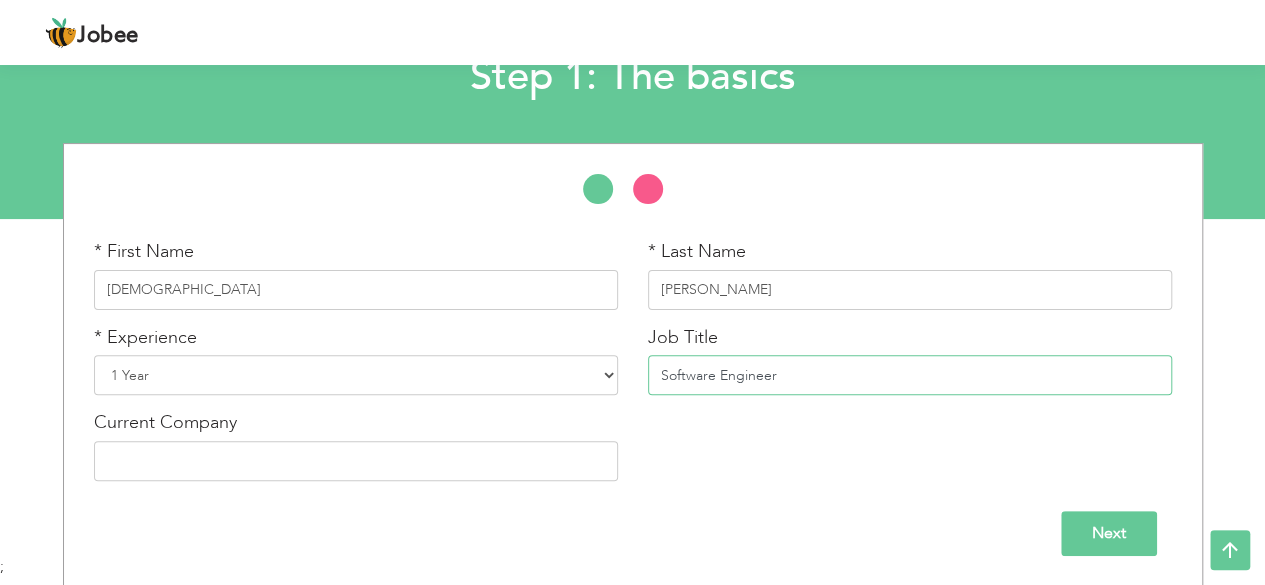 type on "Software Engineer" 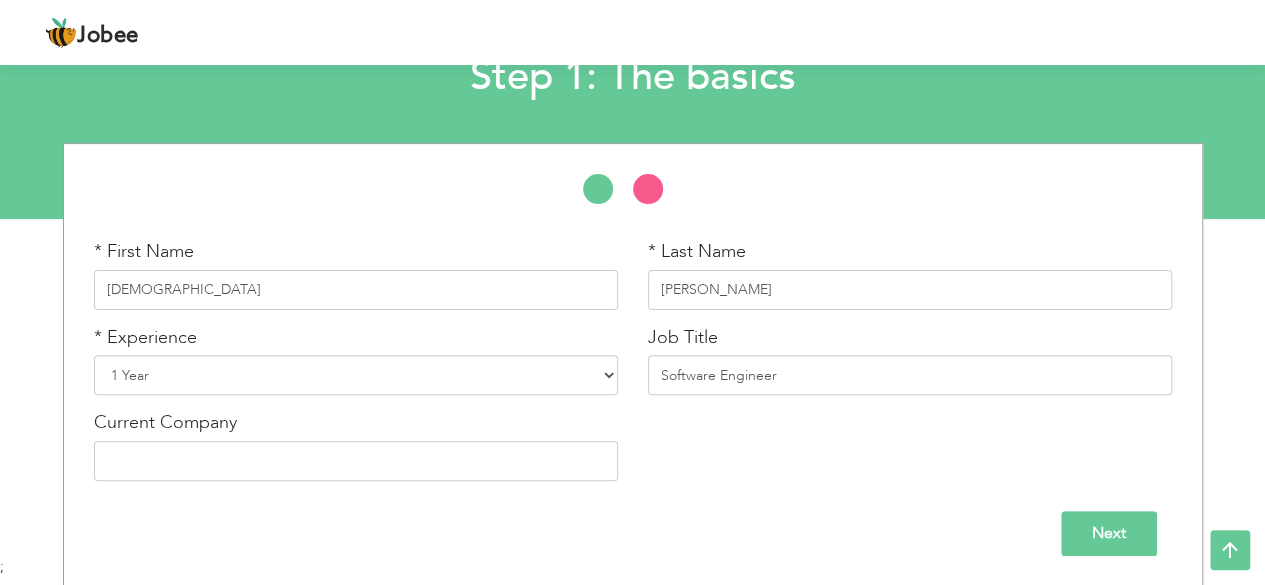 click on "Next" at bounding box center (1109, 533) 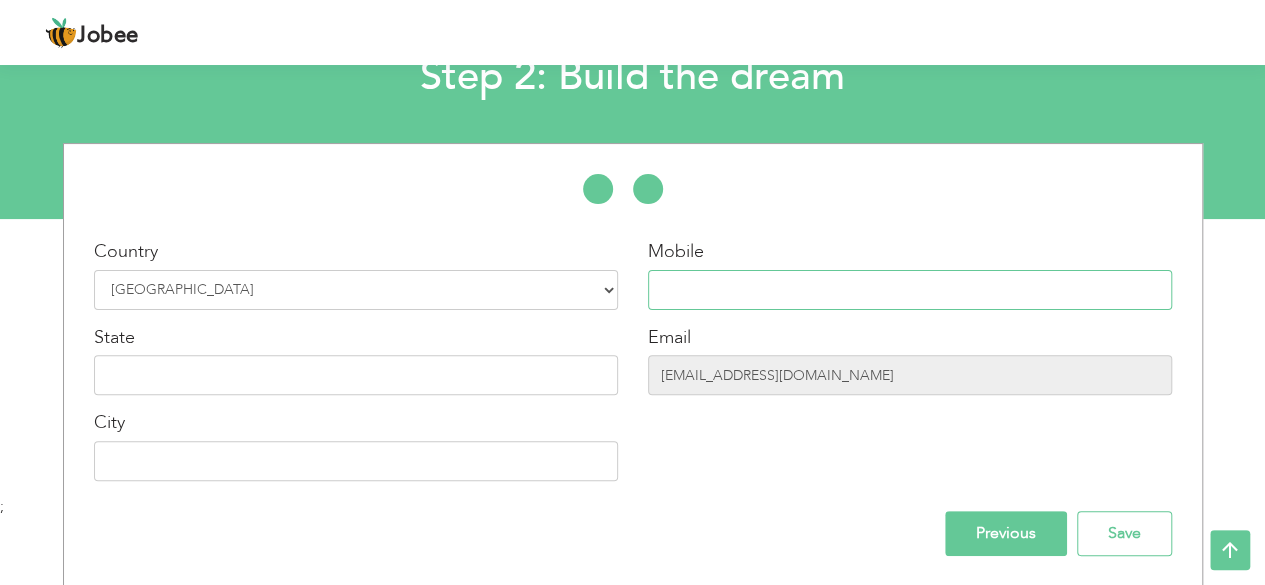 click at bounding box center (910, 290) 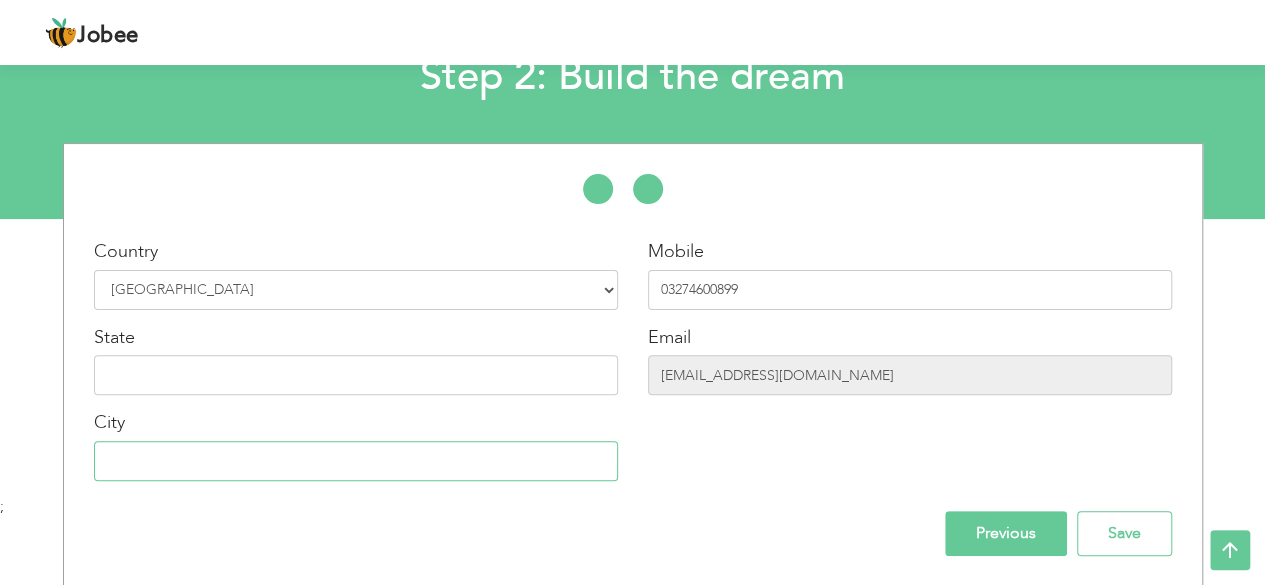 type on "[GEOGRAPHIC_DATA]" 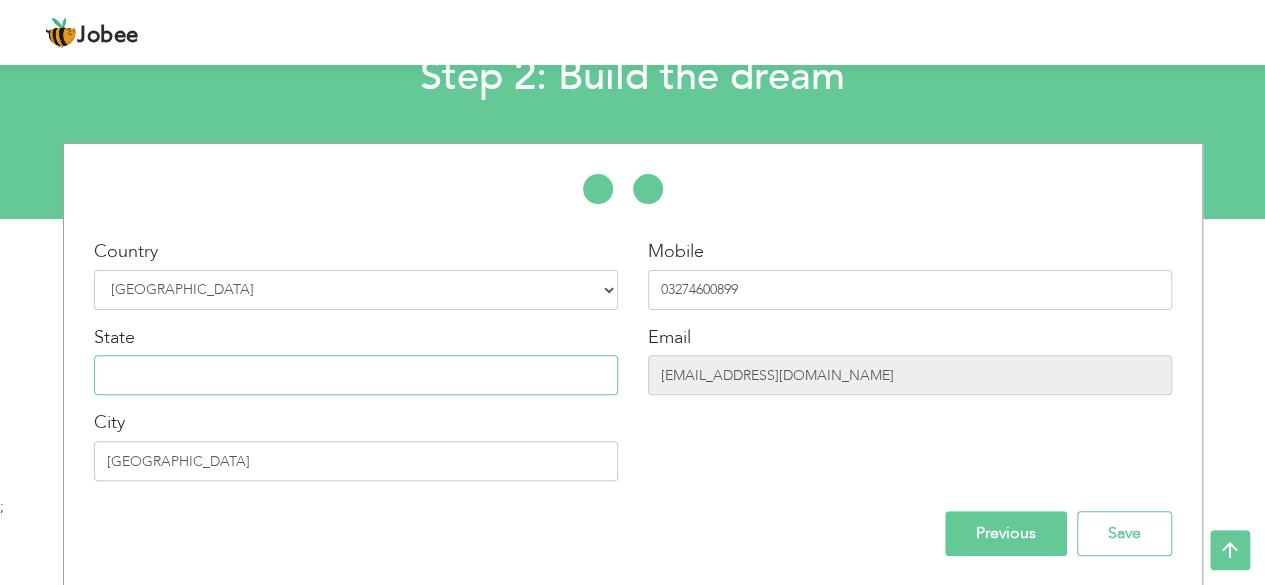 click at bounding box center [356, 375] 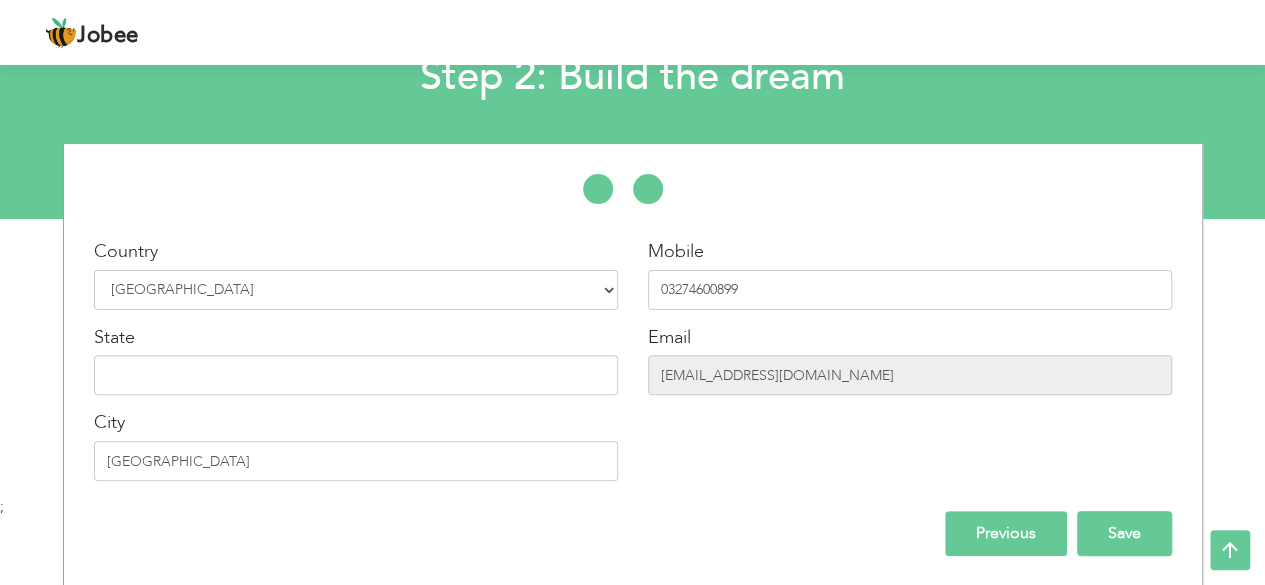 click on "Save" at bounding box center (1124, 533) 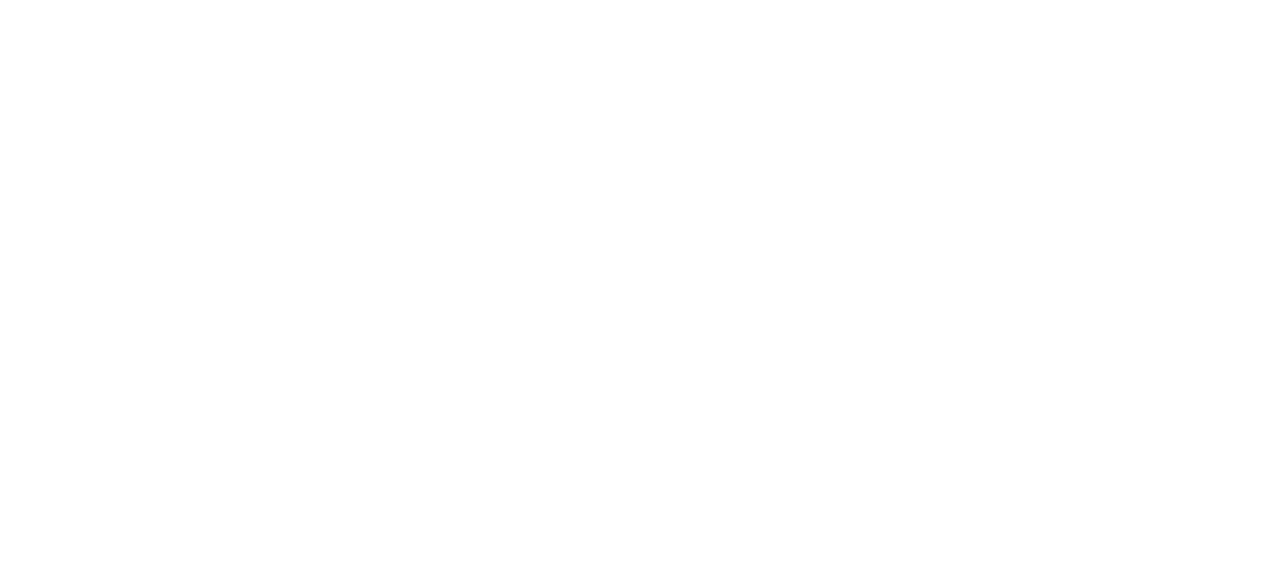 scroll, scrollTop: 0, scrollLeft: 0, axis: both 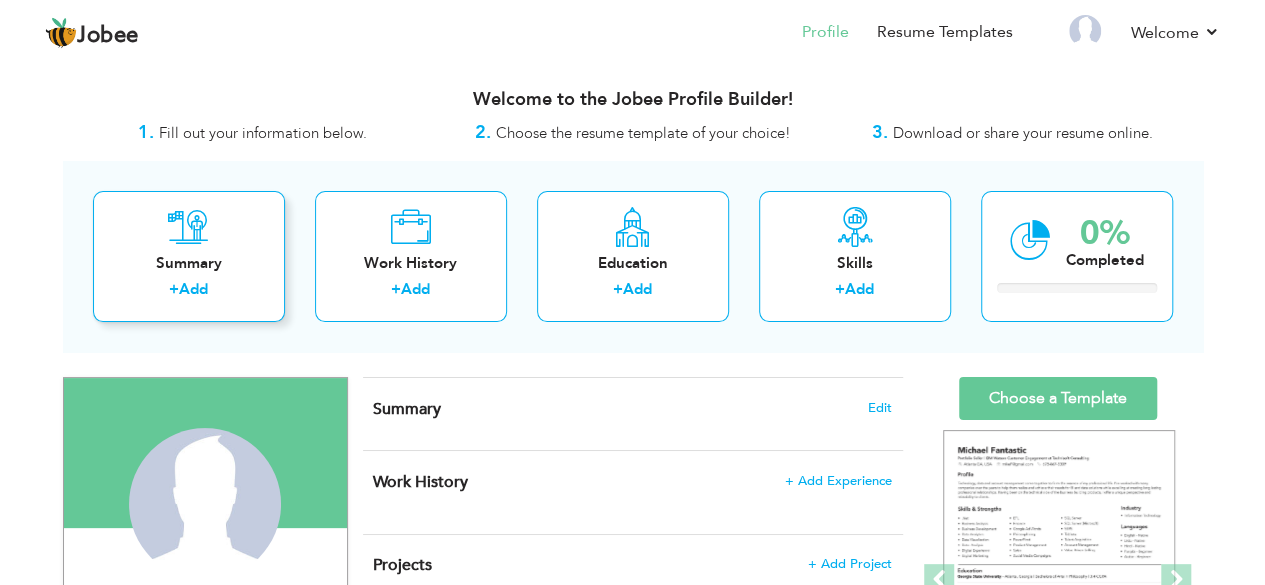 click on "Add" at bounding box center [193, 289] 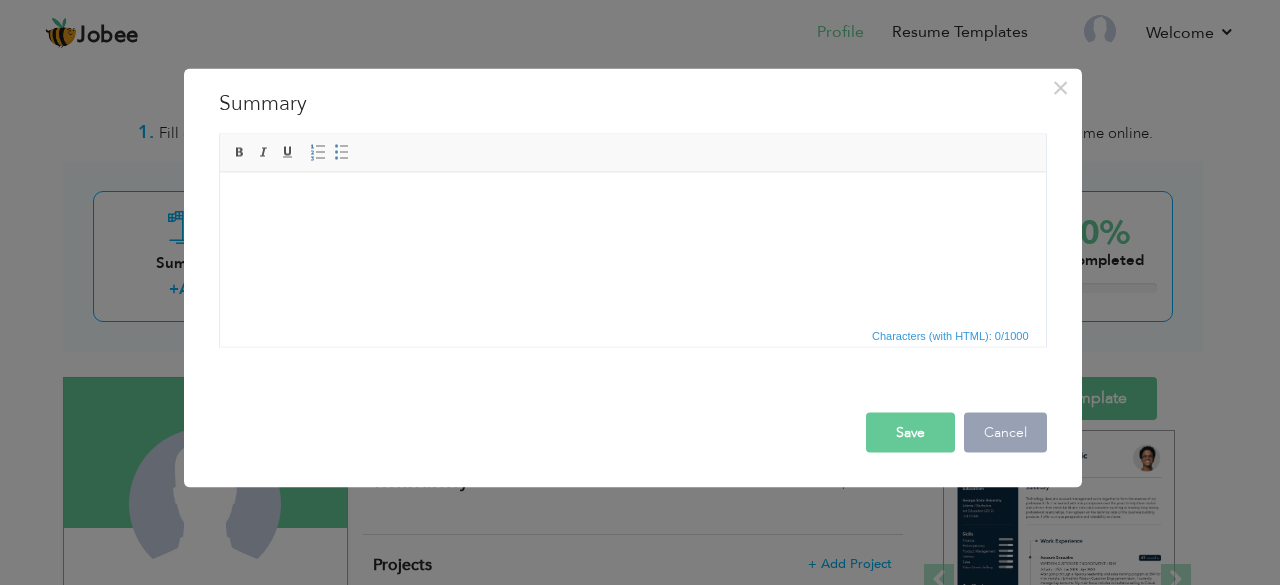 click on "Cancel" at bounding box center (1005, 432) 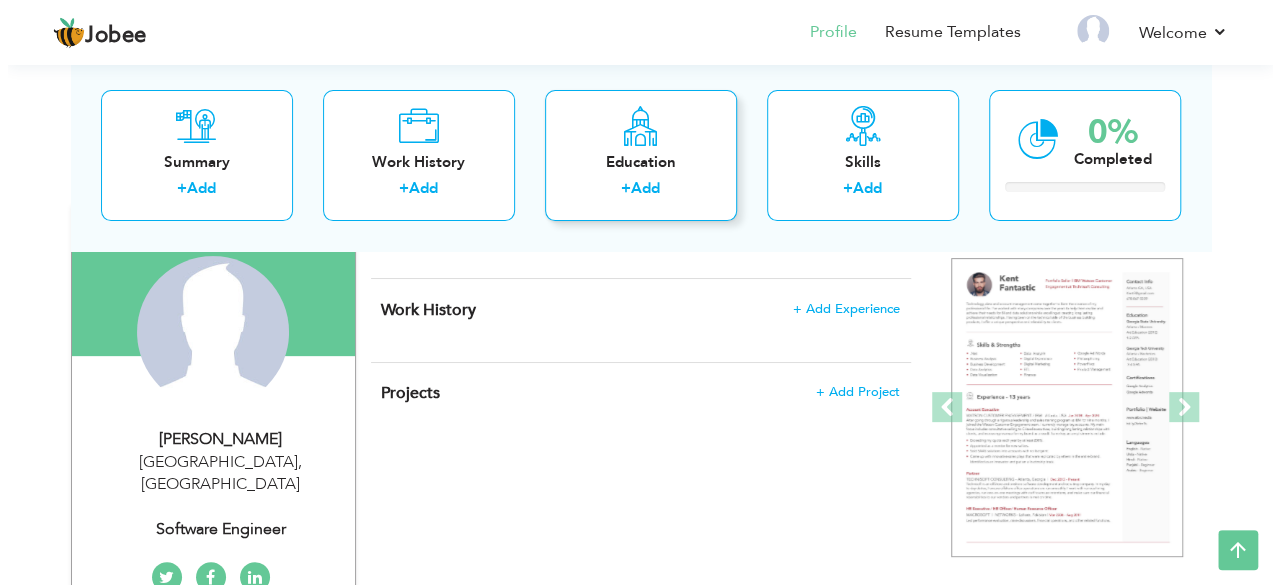 scroll, scrollTop: 169, scrollLeft: 0, axis: vertical 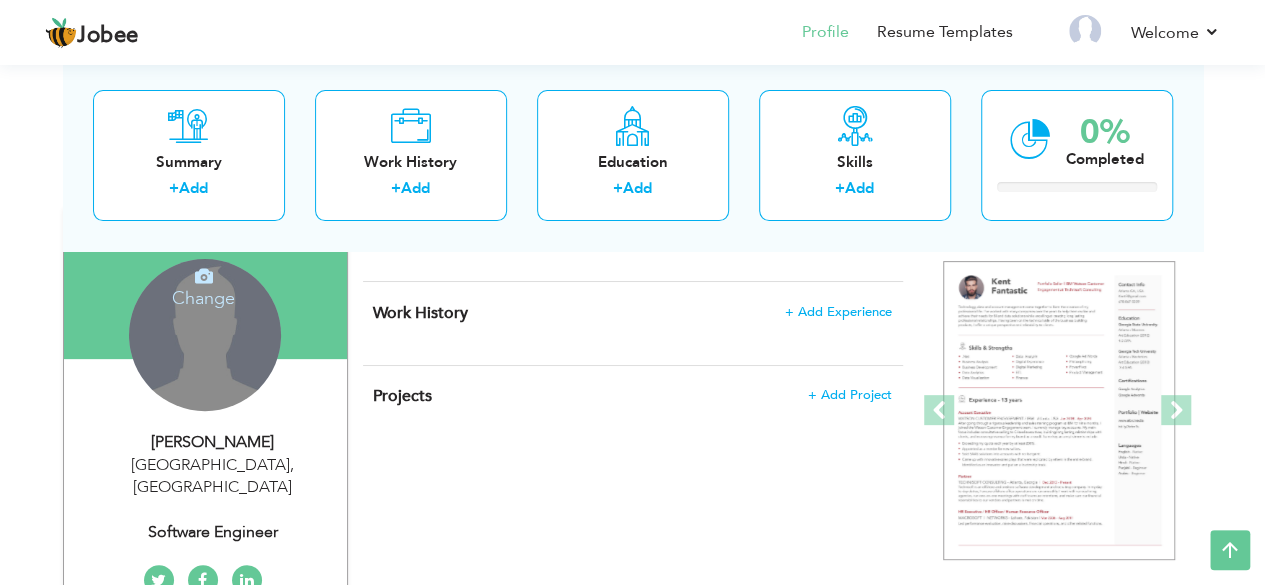 click on "Change
Remove" at bounding box center (205, 335) 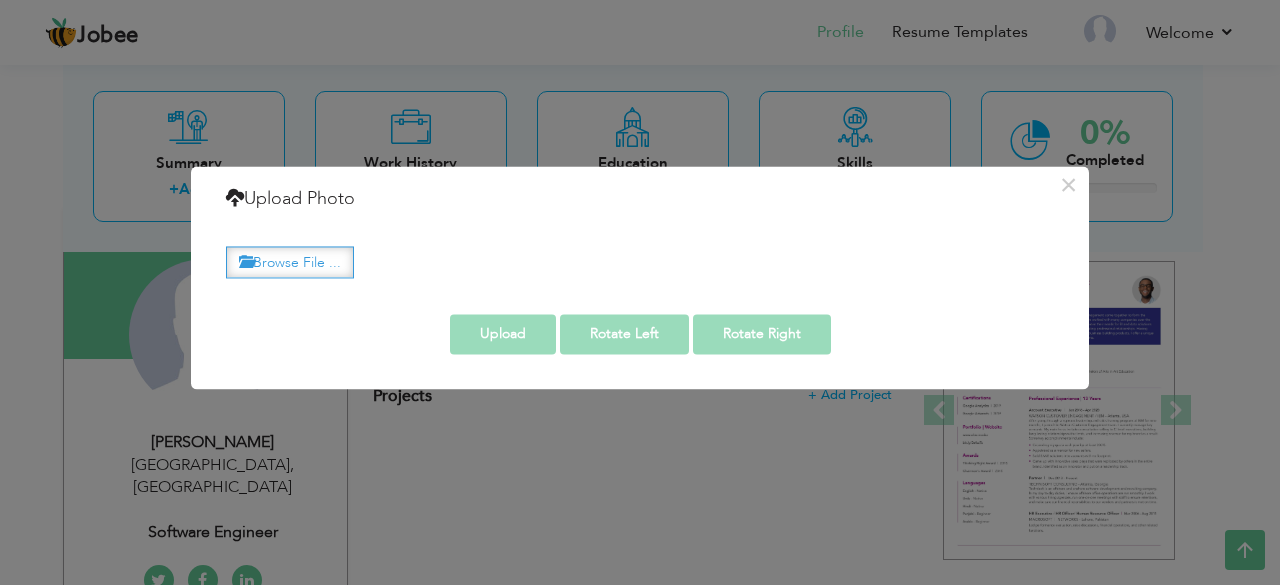 click at bounding box center (246, 262) 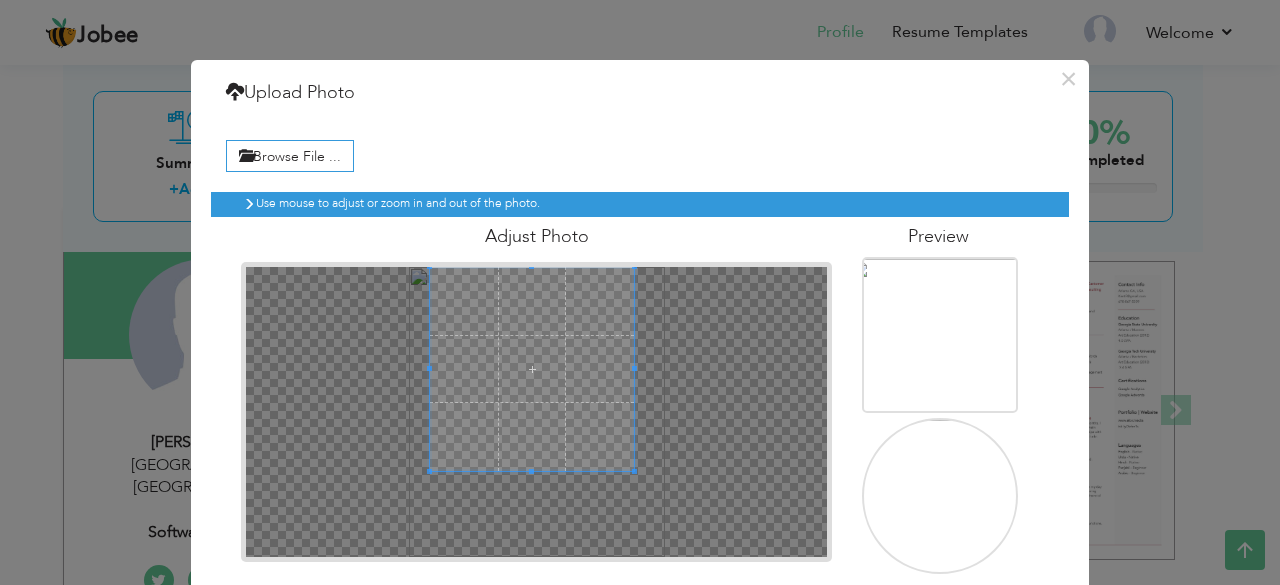 click at bounding box center [532, 369] 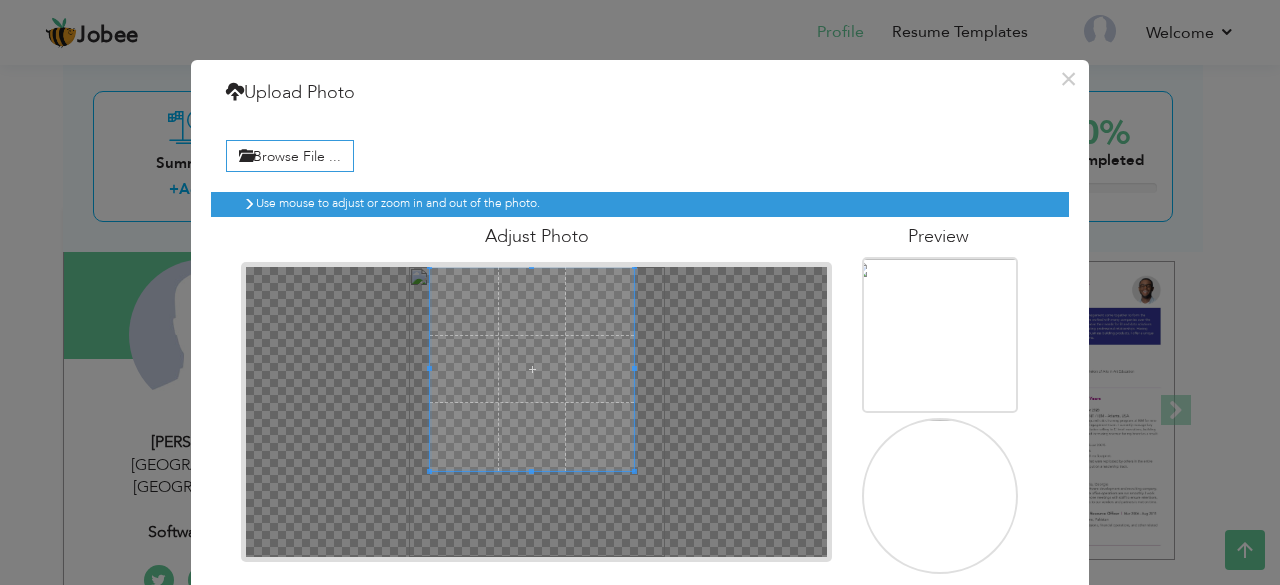 scroll, scrollTop: 92, scrollLeft: 0, axis: vertical 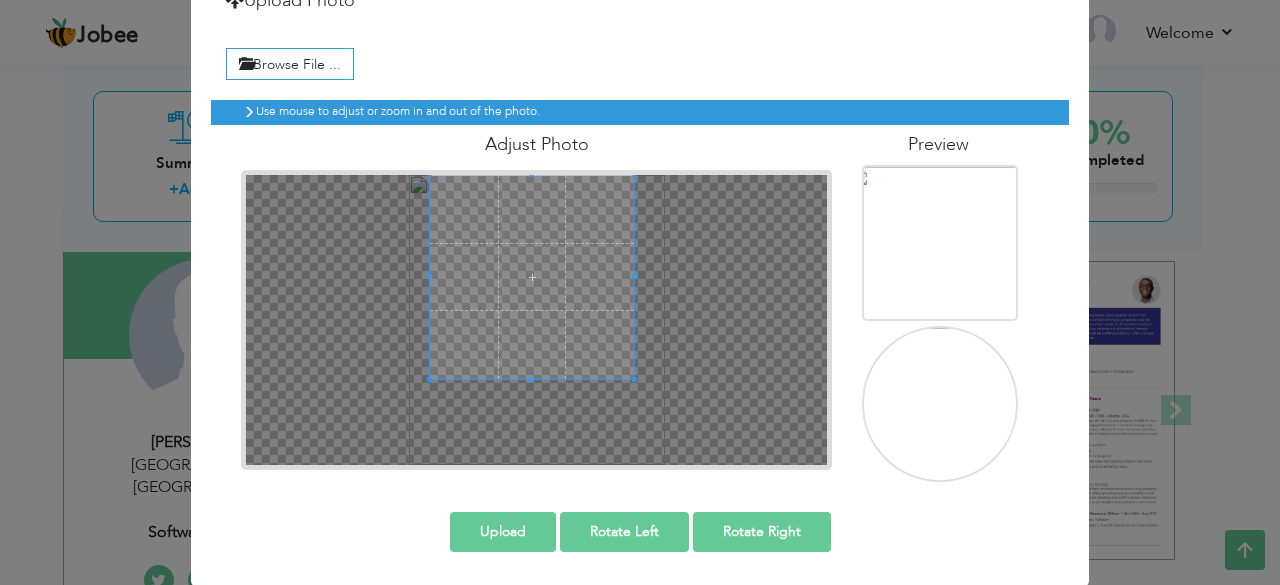 click on "Upload" at bounding box center (503, 532) 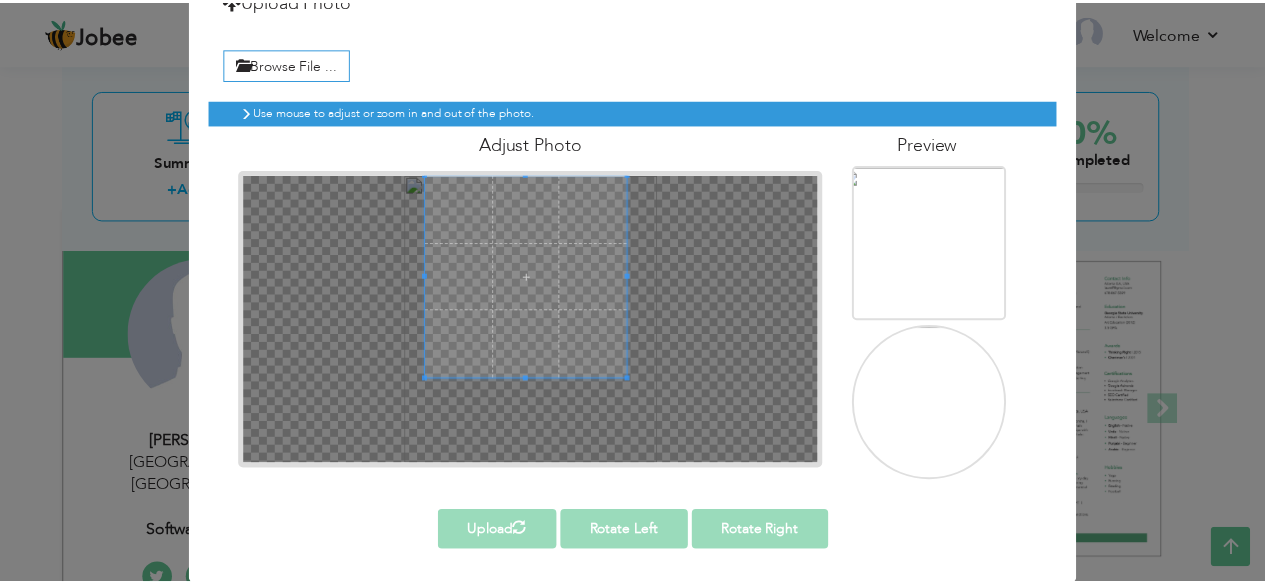 scroll, scrollTop: 0, scrollLeft: 0, axis: both 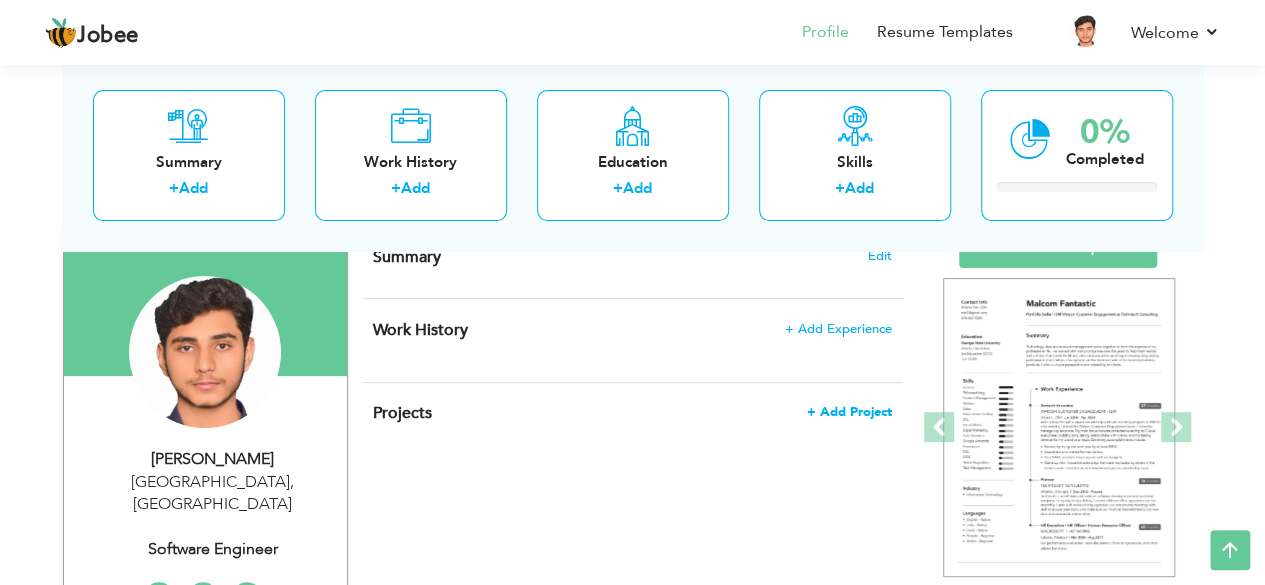 click on "+ Add Project" at bounding box center [849, 412] 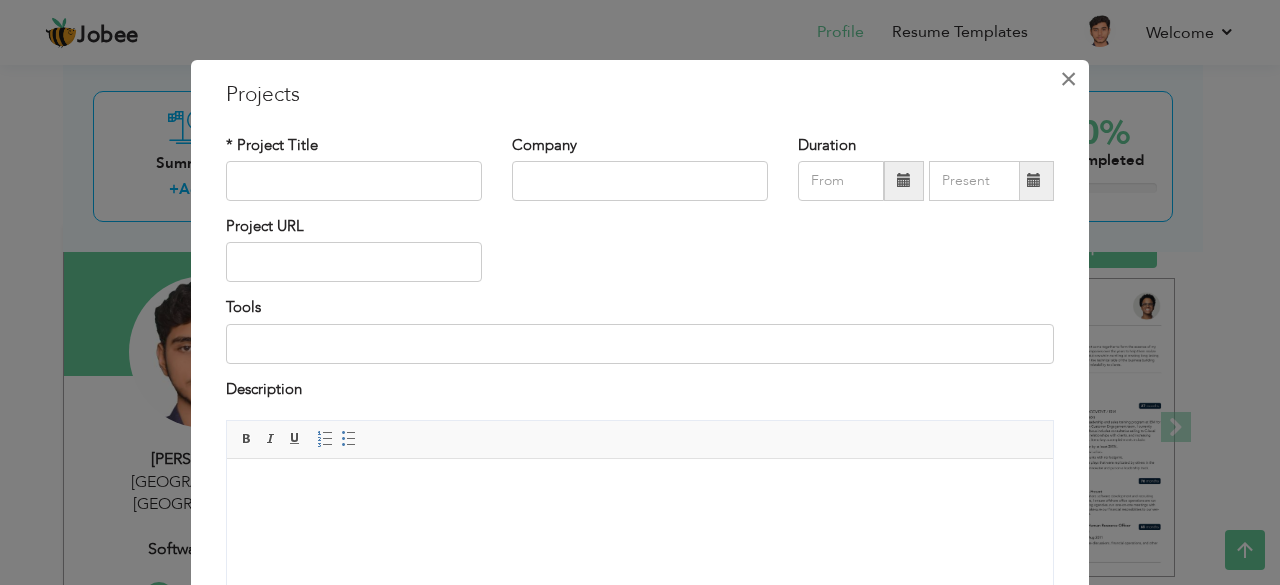 click on "×" at bounding box center [1068, 79] 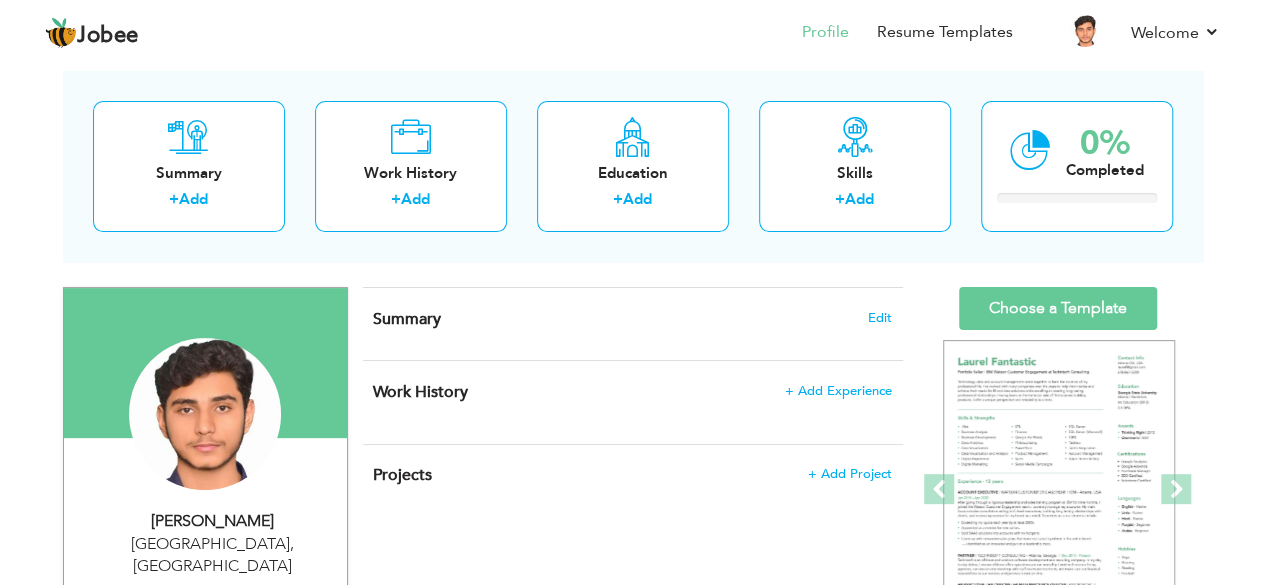 scroll, scrollTop: 0, scrollLeft: 0, axis: both 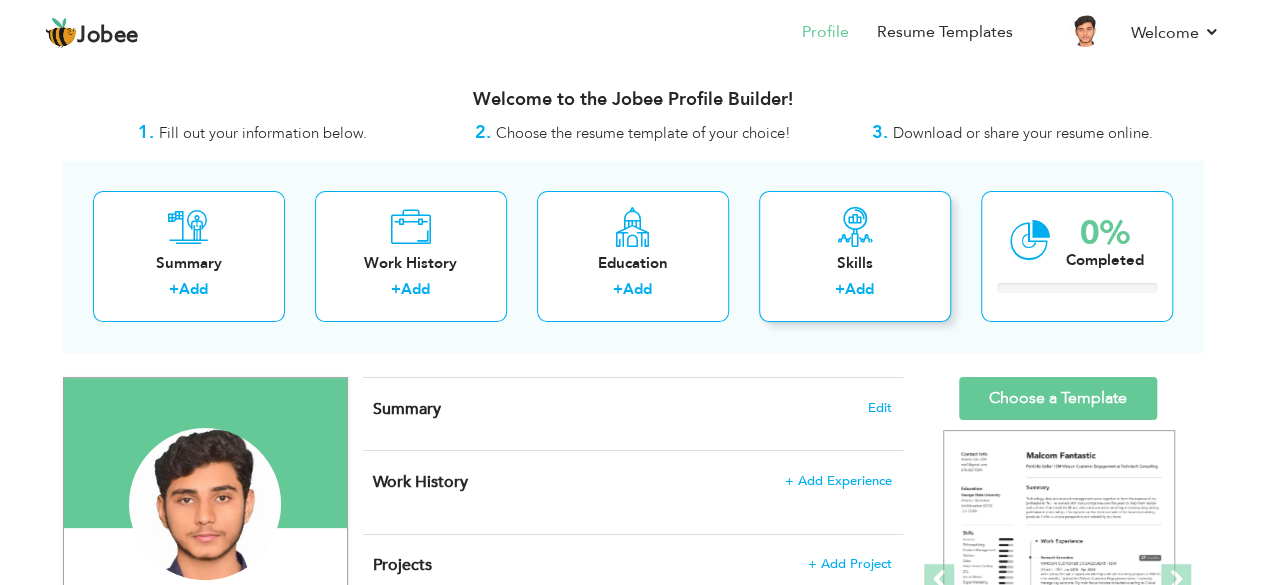 click on "Add" at bounding box center [859, 289] 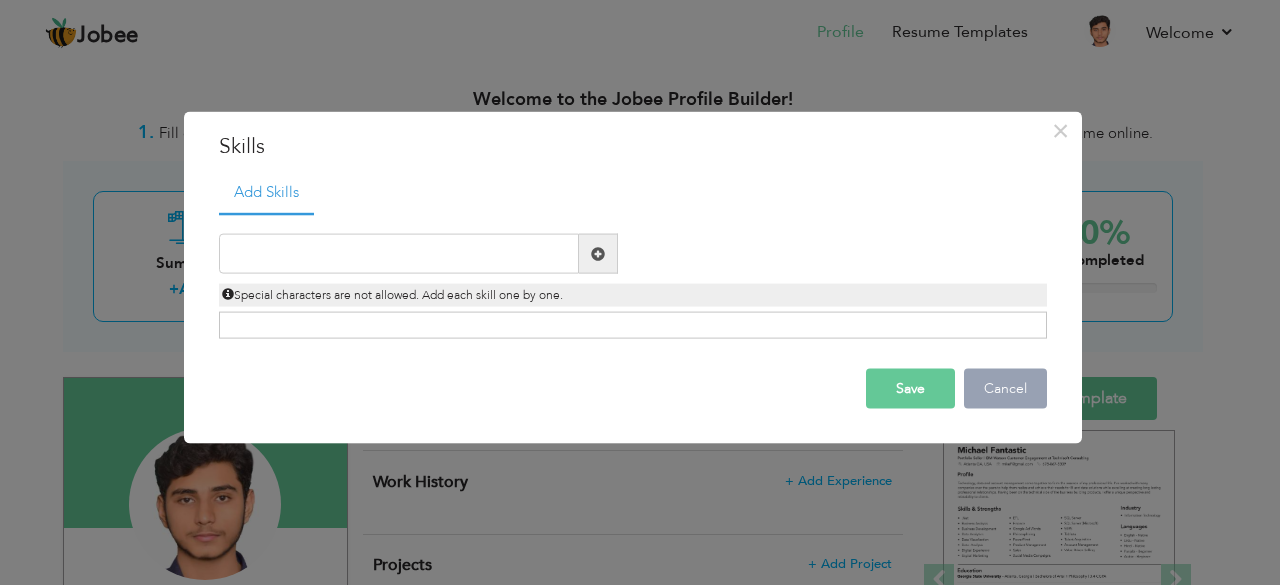 click on "Cancel" at bounding box center [1005, 389] 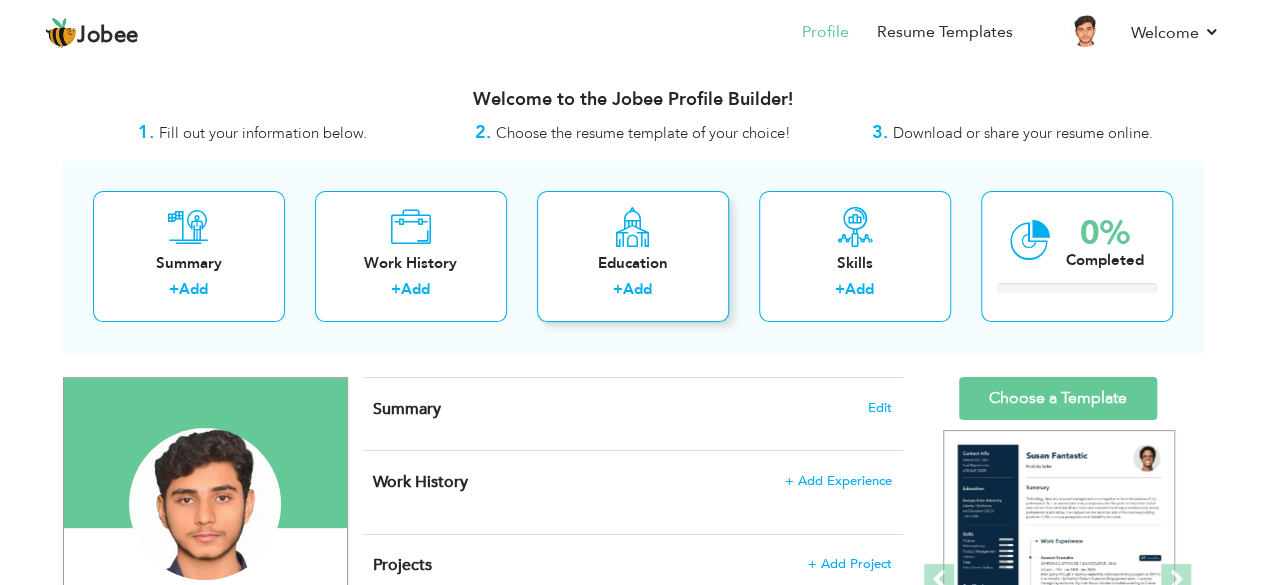 click at bounding box center [632, 227] 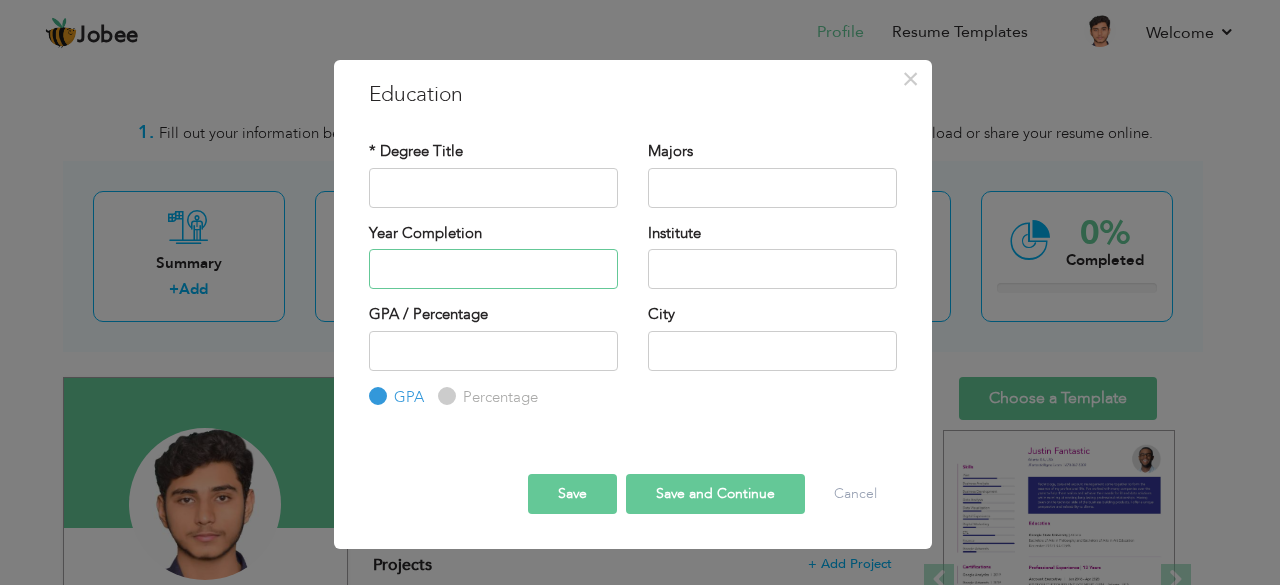 type on "2025" 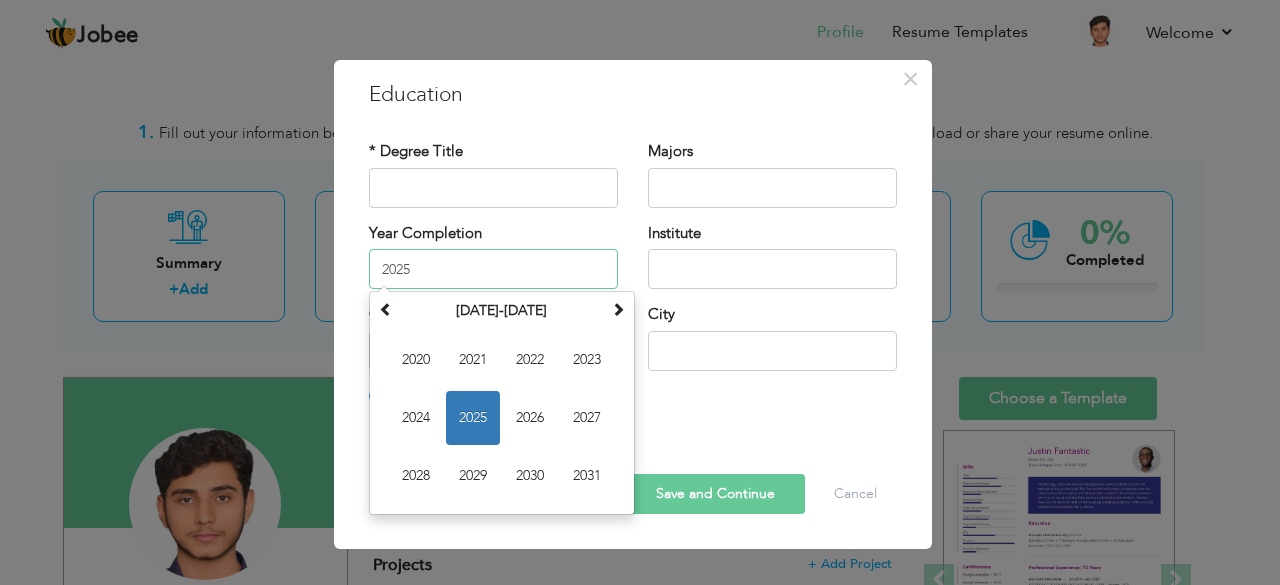 click on "2025" at bounding box center [493, 269] 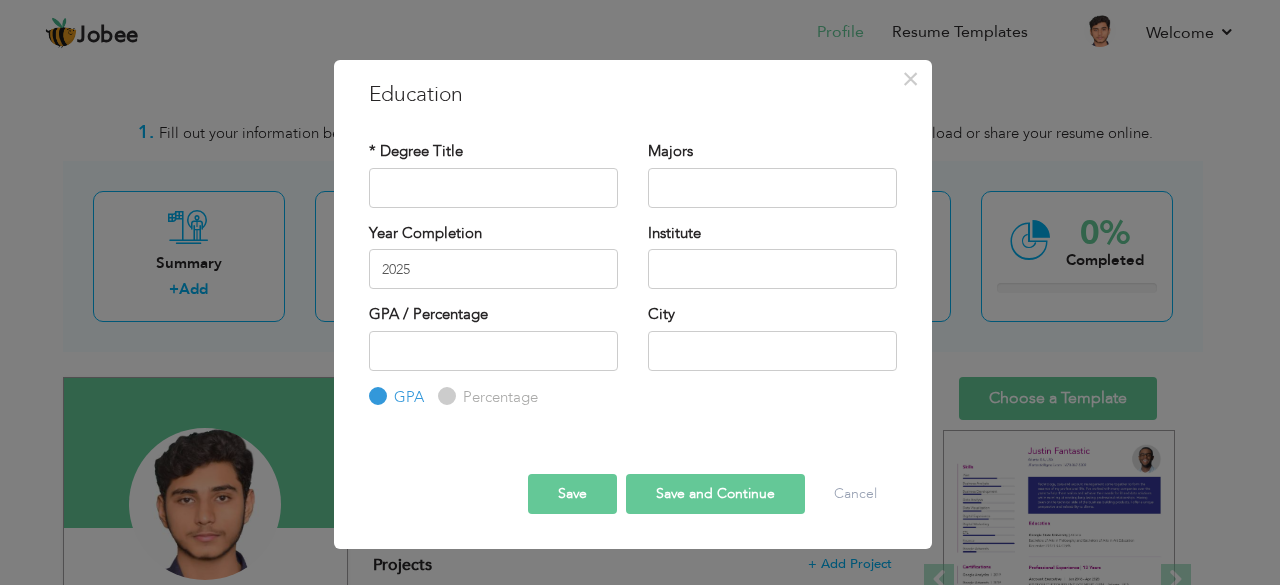click on "Year Completion
2025" at bounding box center [493, 256] 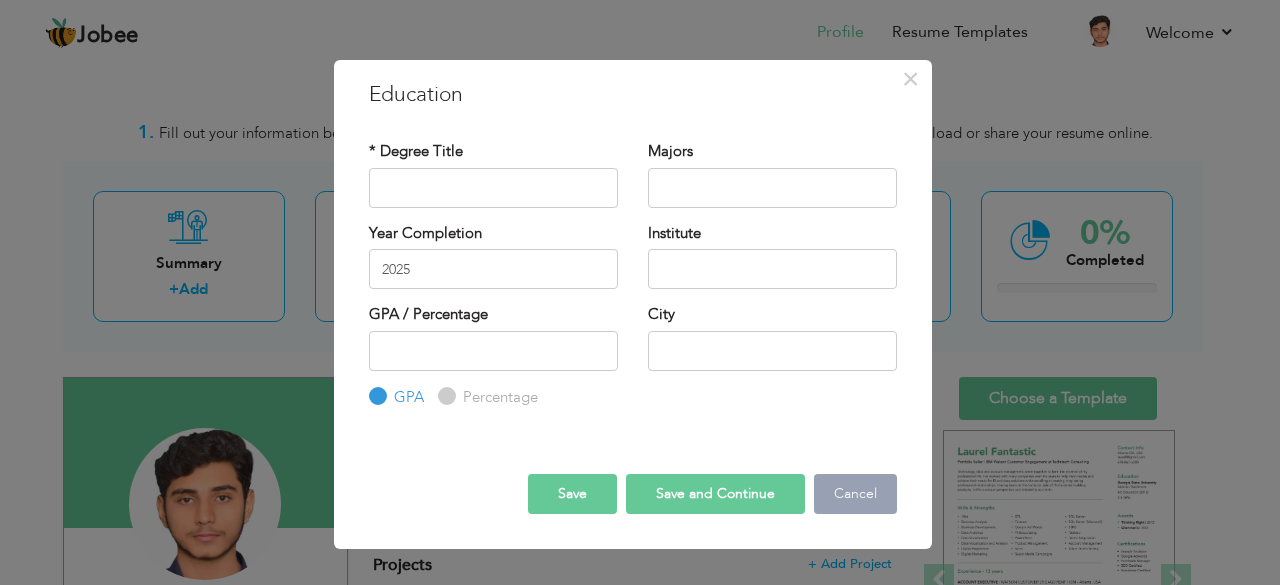 click on "Cancel" at bounding box center [855, 494] 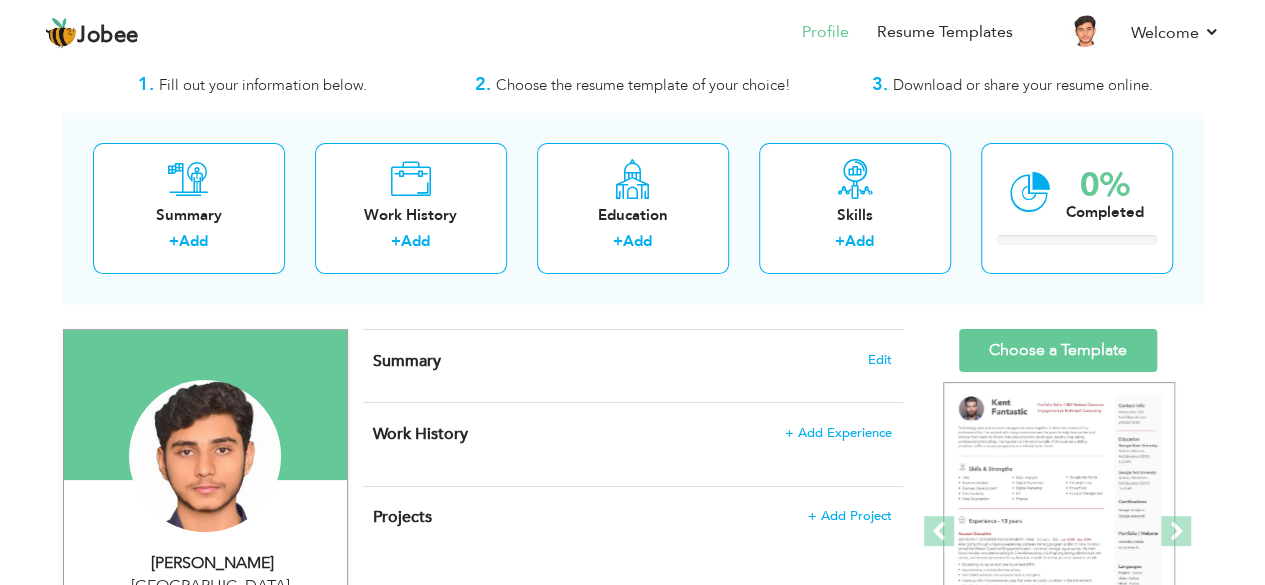 scroll, scrollTop: 0, scrollLeft: 0, axis: both 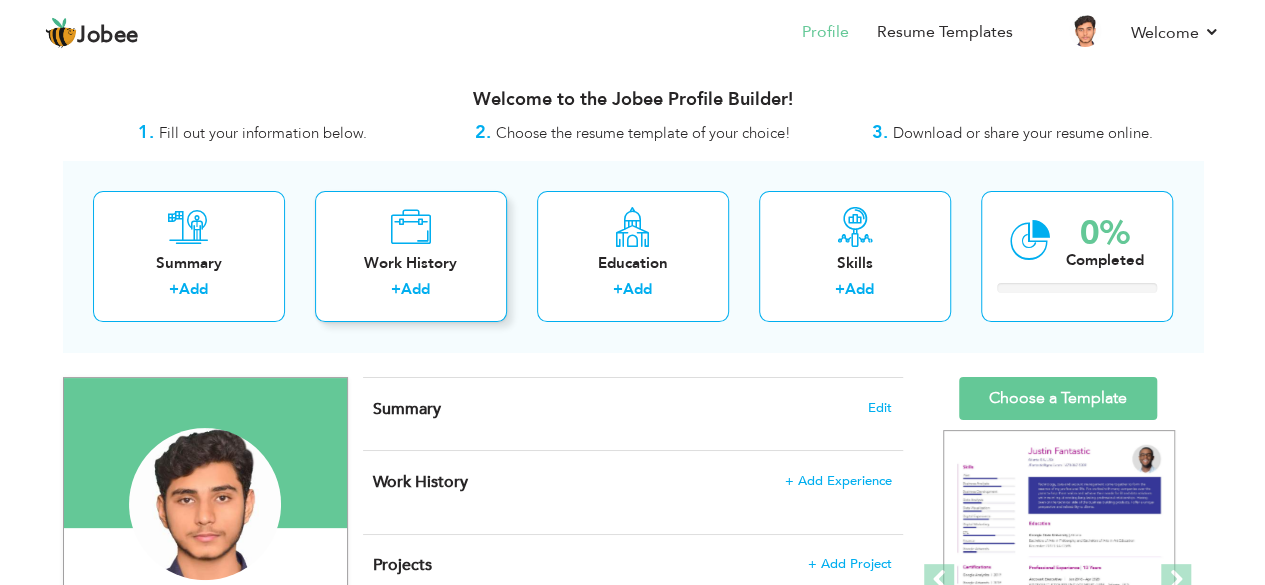 click on "+" at bounding box center (396, 289) 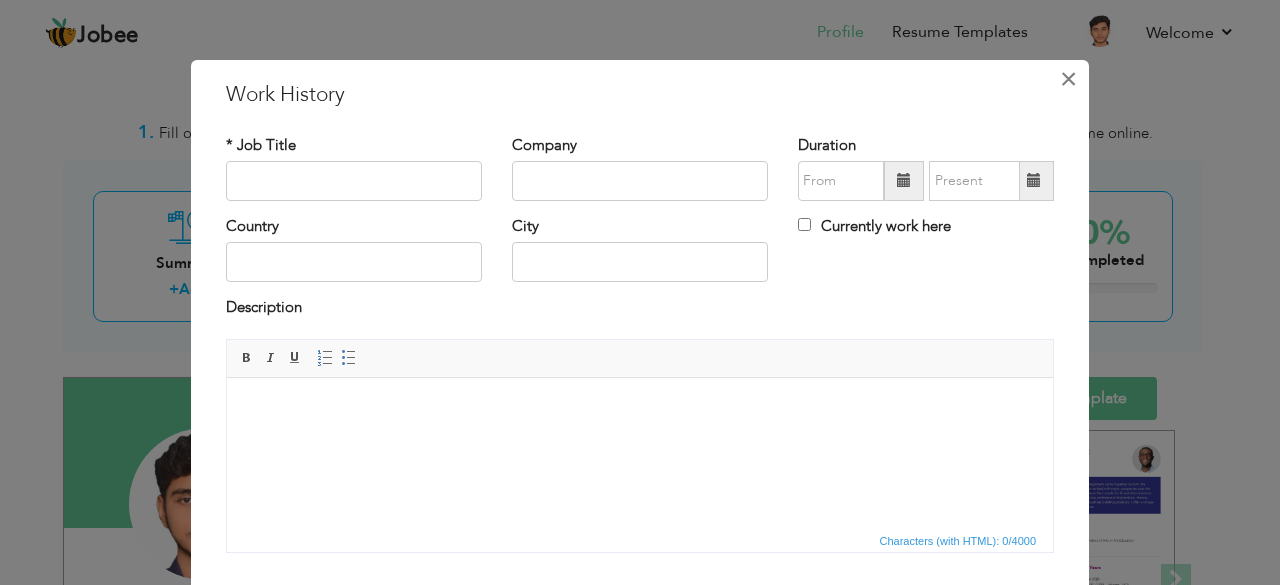 click on "×" at bounding box center (1068, 79) 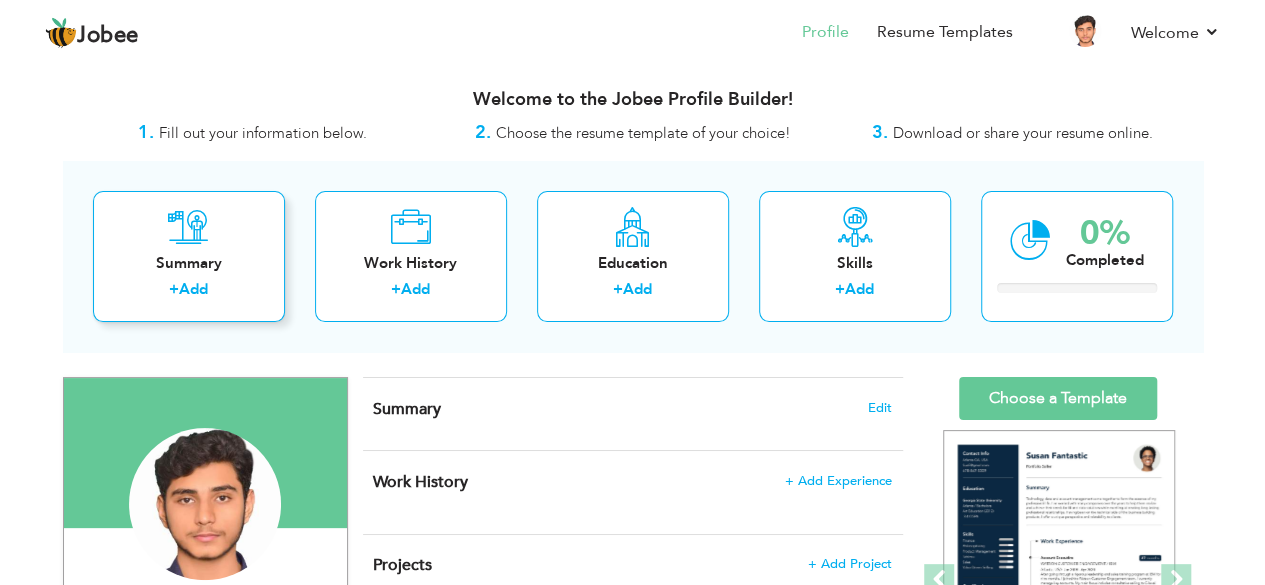 click on "Add" at bounding box center [193, 289] 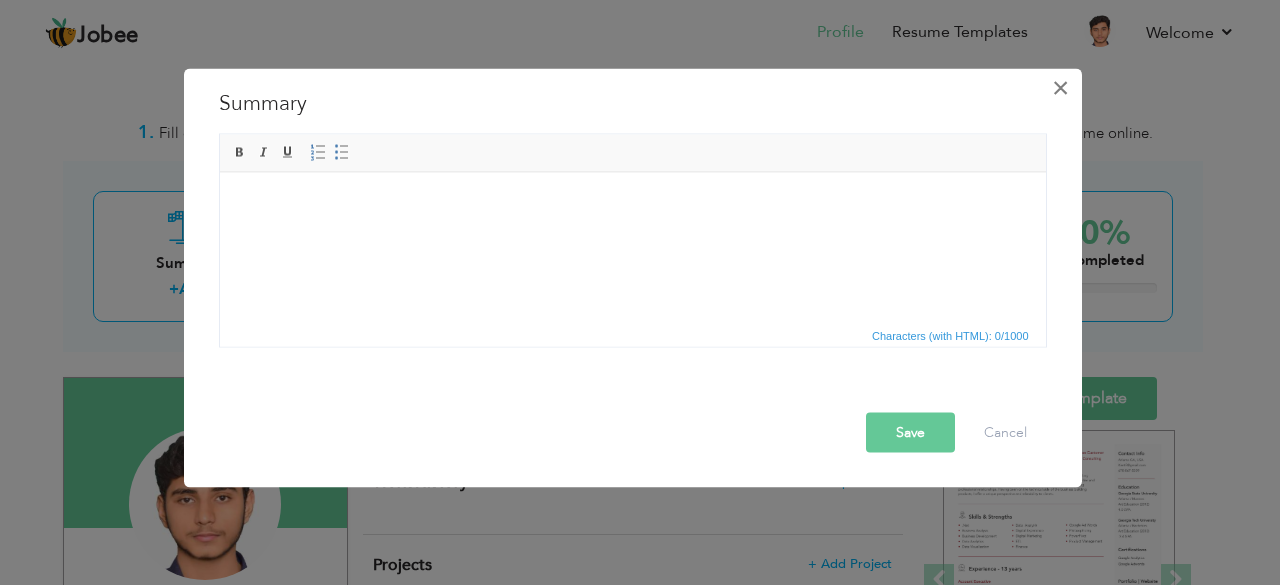 click on "×" at bounding box center [1060, 87] 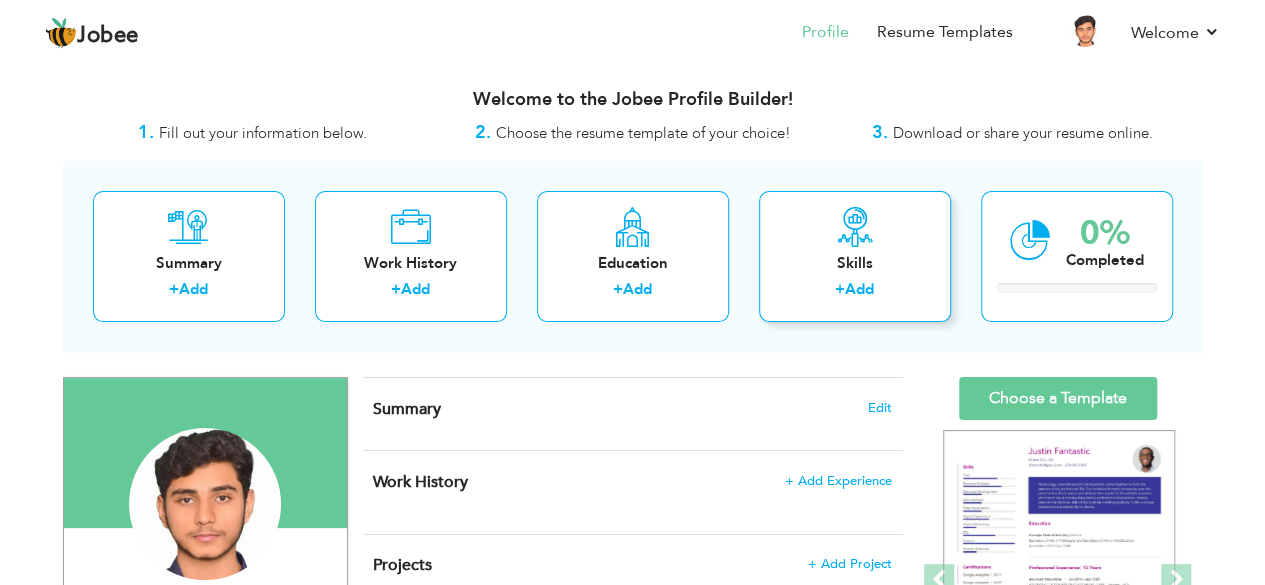 click on "Add" at bounding box center (859, 289) 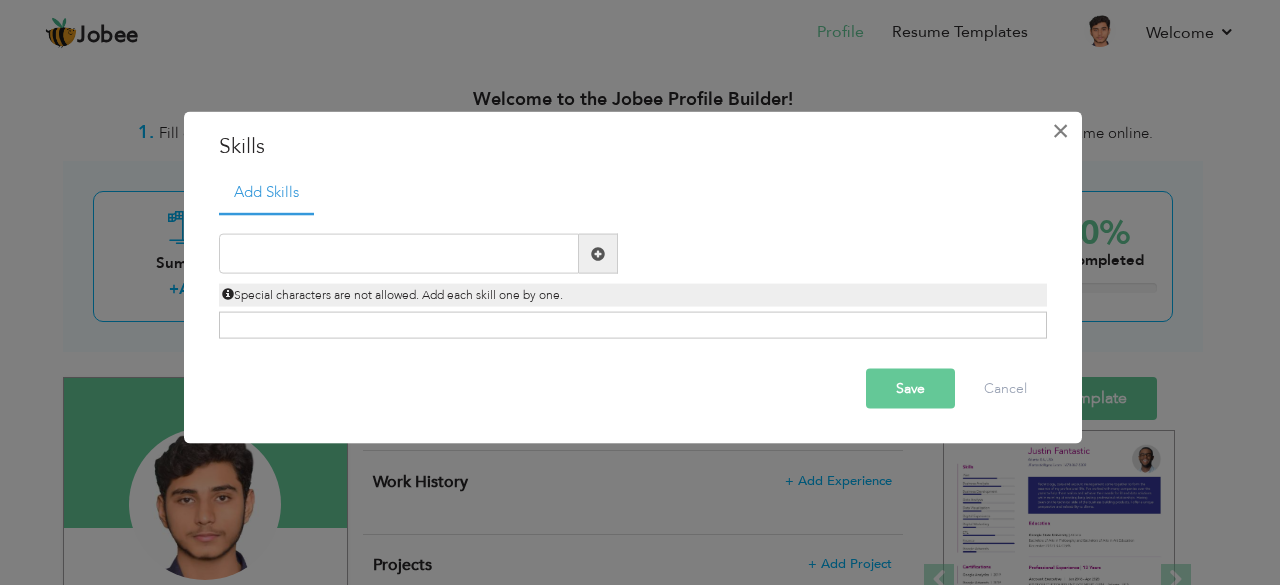 click on "×" at bounding box center [1060, 130] 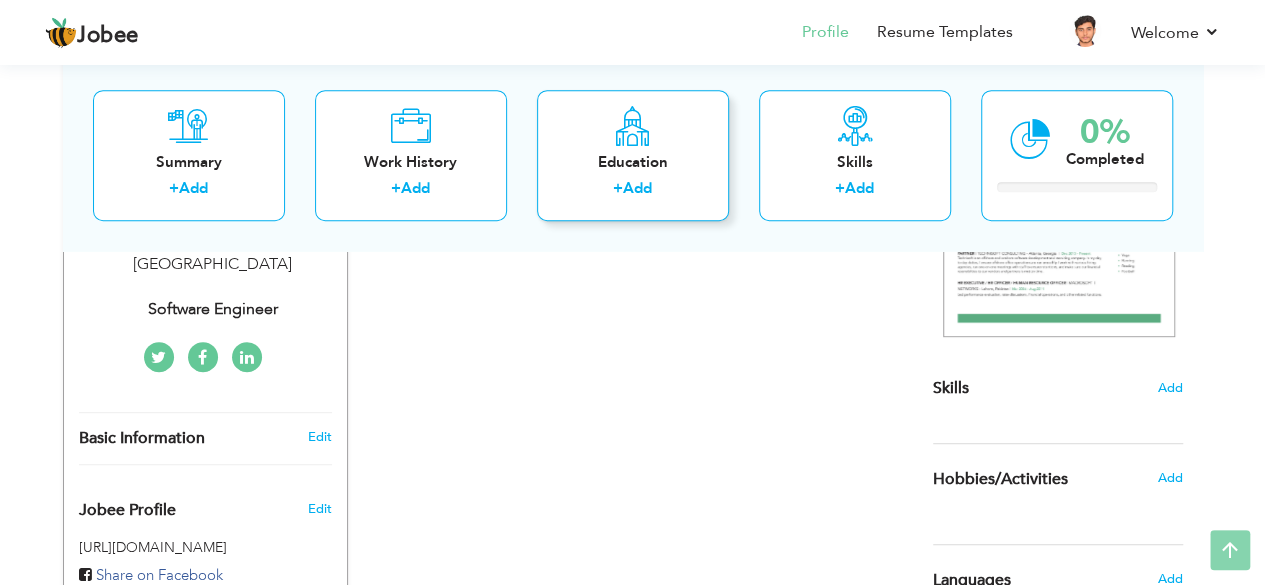 scroll, scrollTop: 0, scrollLeft: 0, axis: both 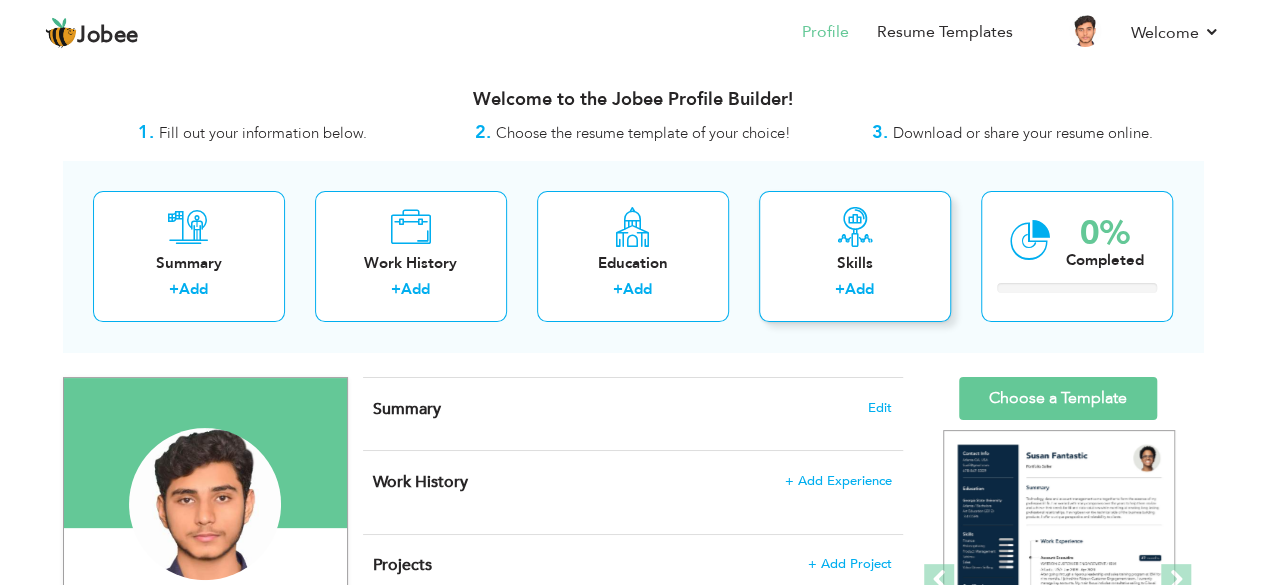 click on "Add" at bounding box center [859, 289] 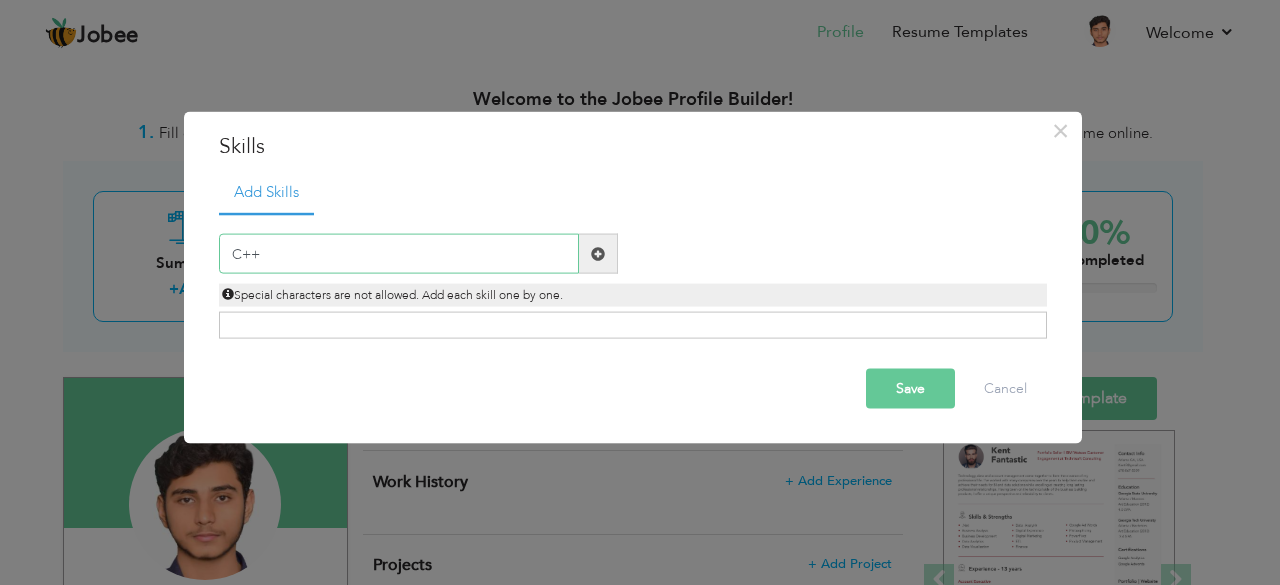 type on "C++" 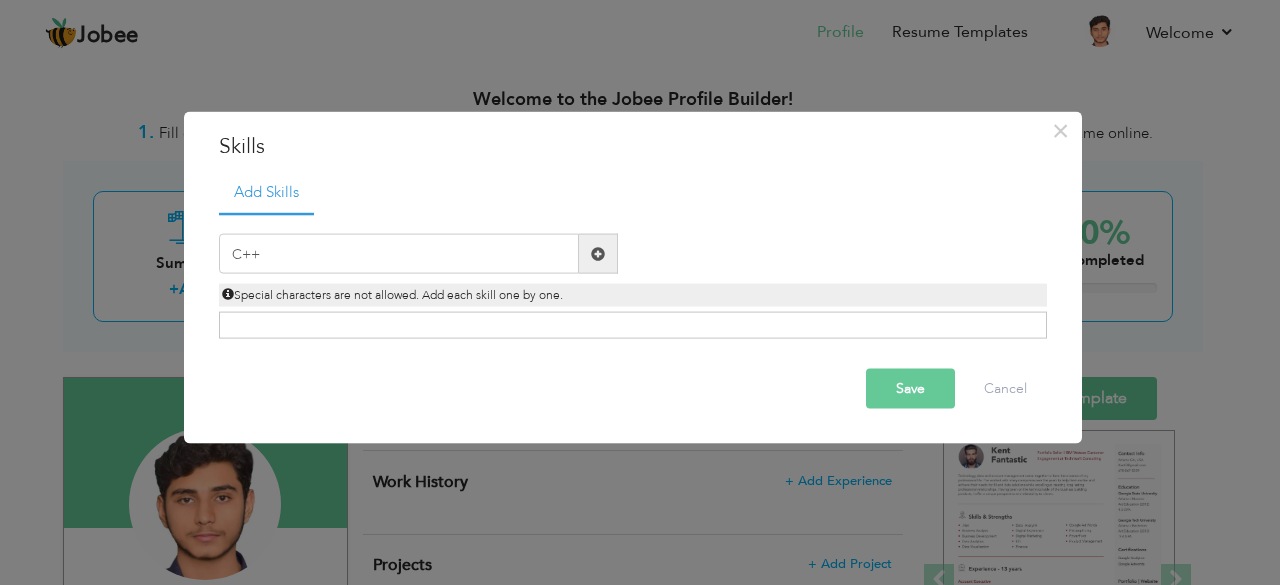 click at bounding box center (598, 254) 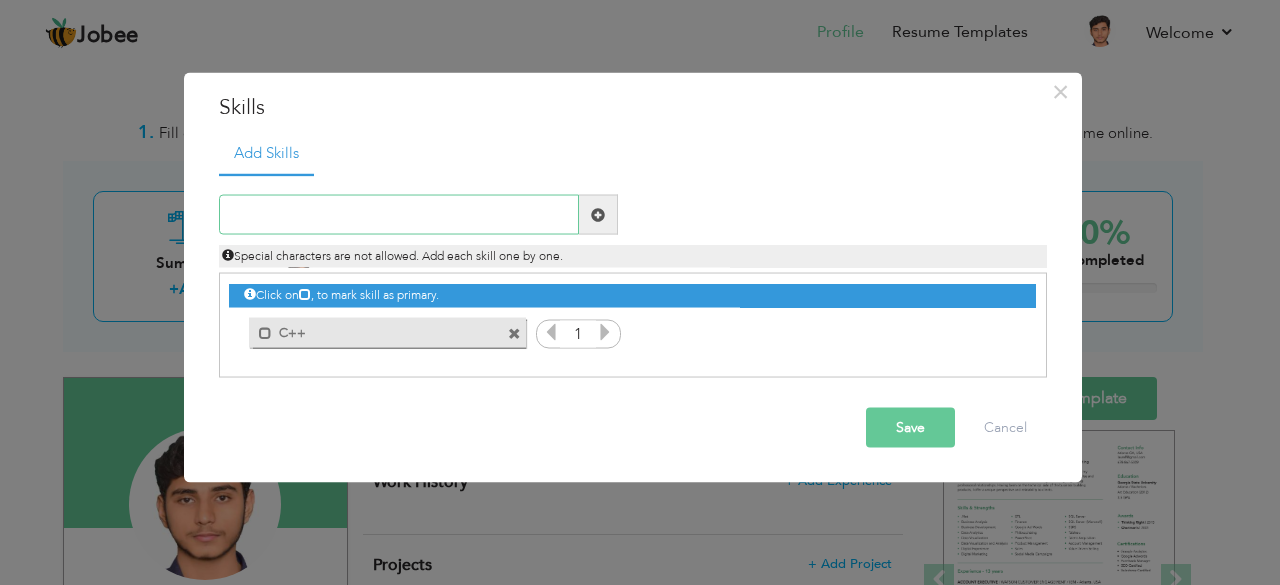 click at bounding box center [399, 215] 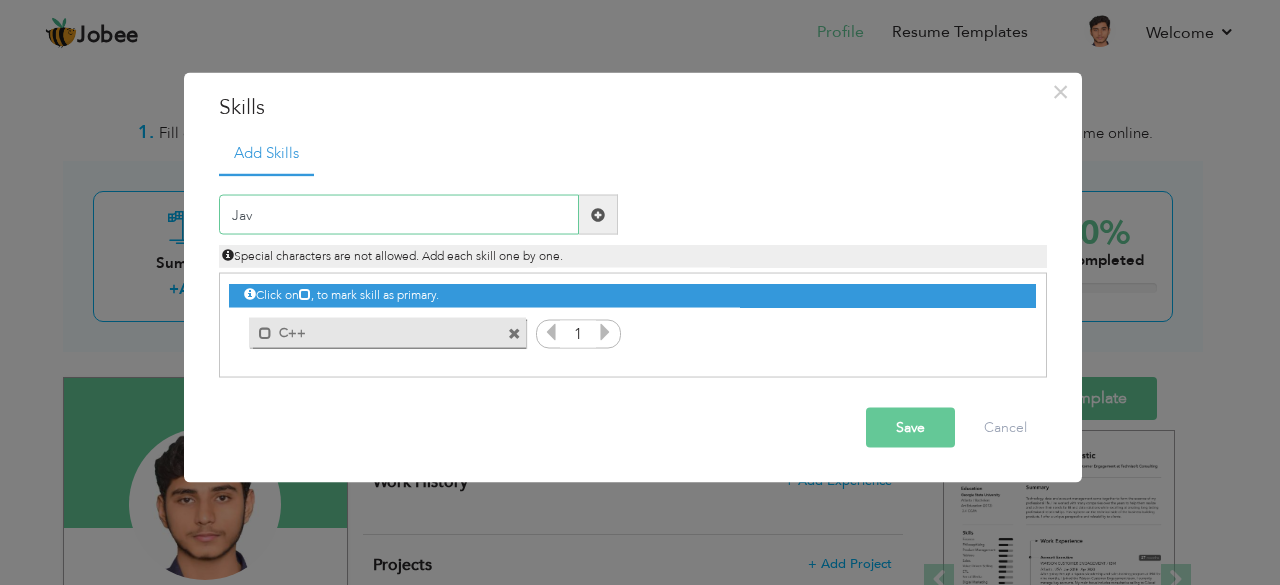 type on "Java" 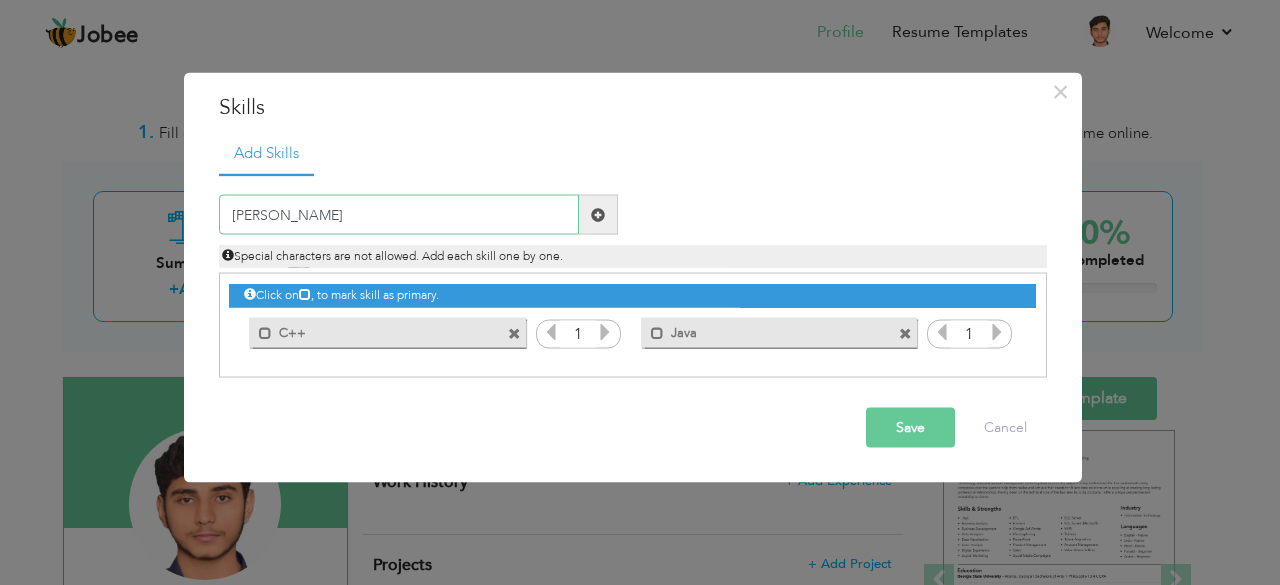 type on "J" 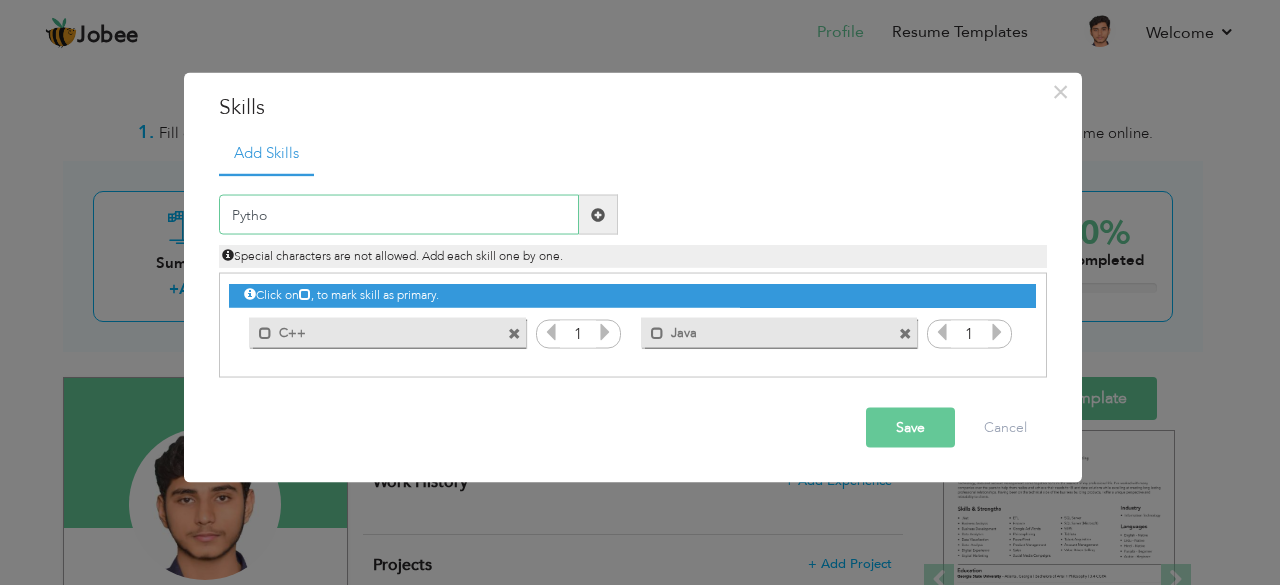 type on "Python" 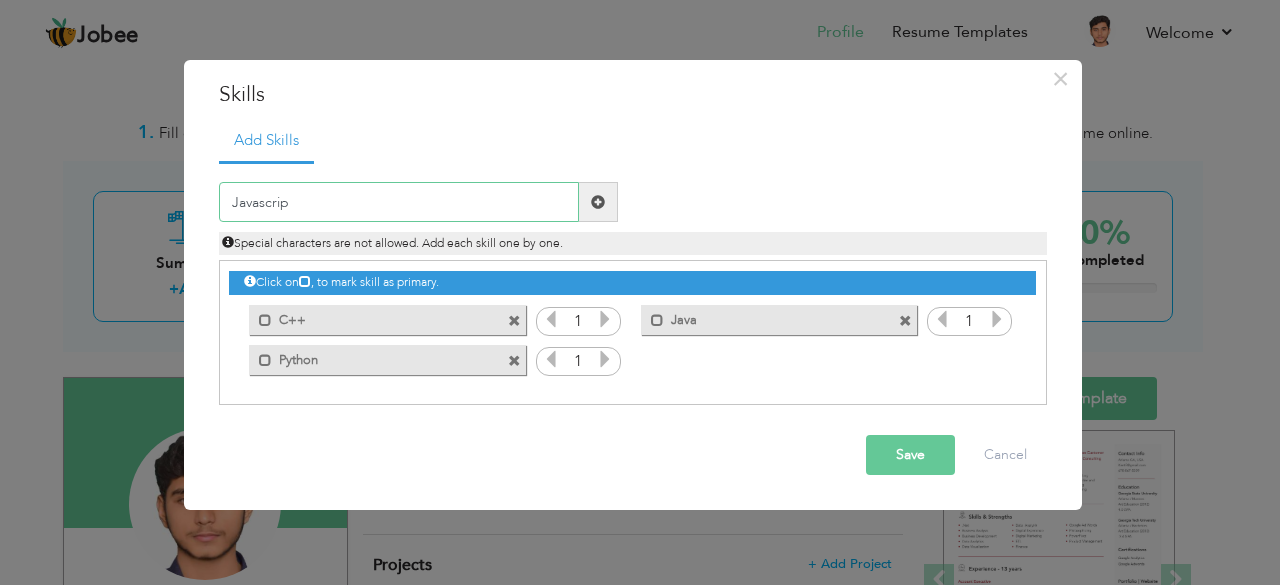 type on "Javascript" 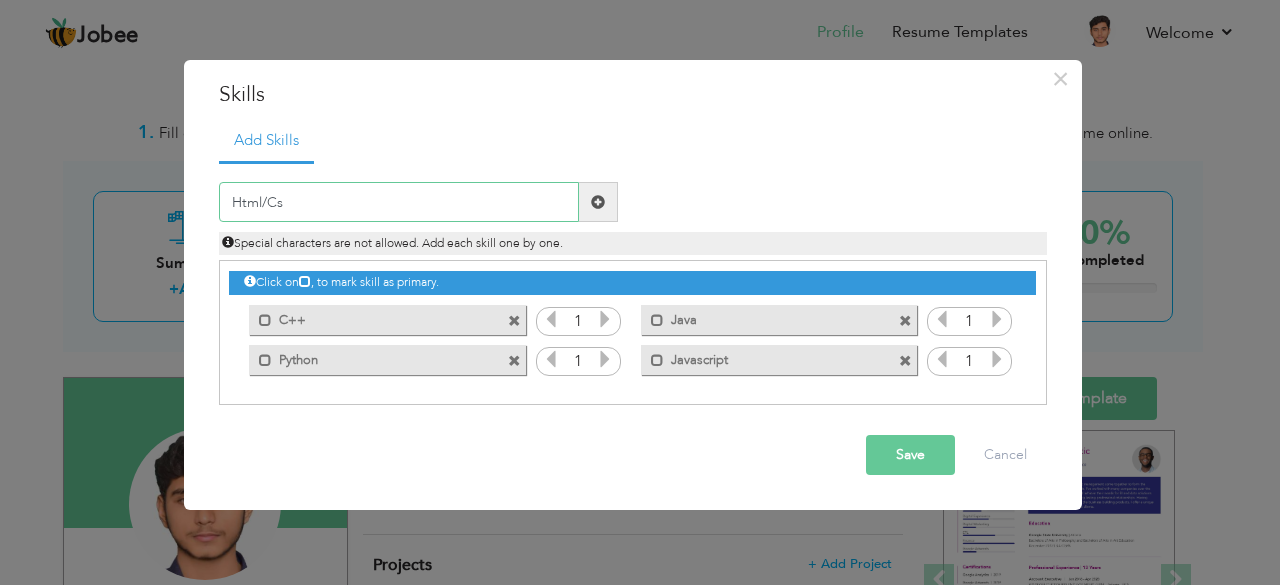 type on "Html/Css" 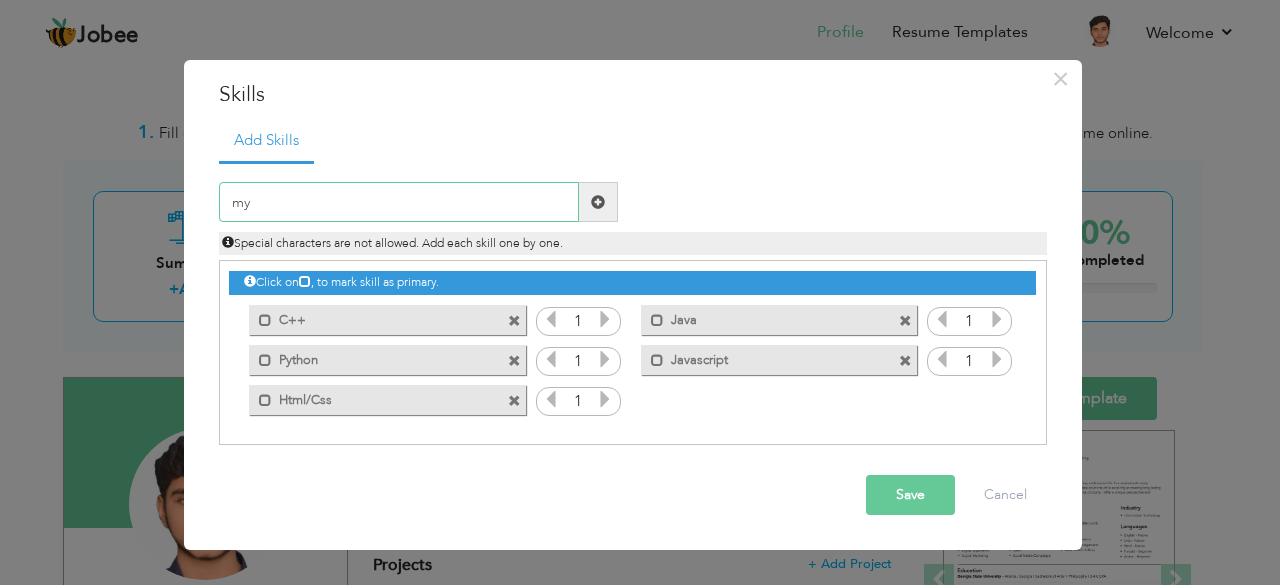 type on "m" 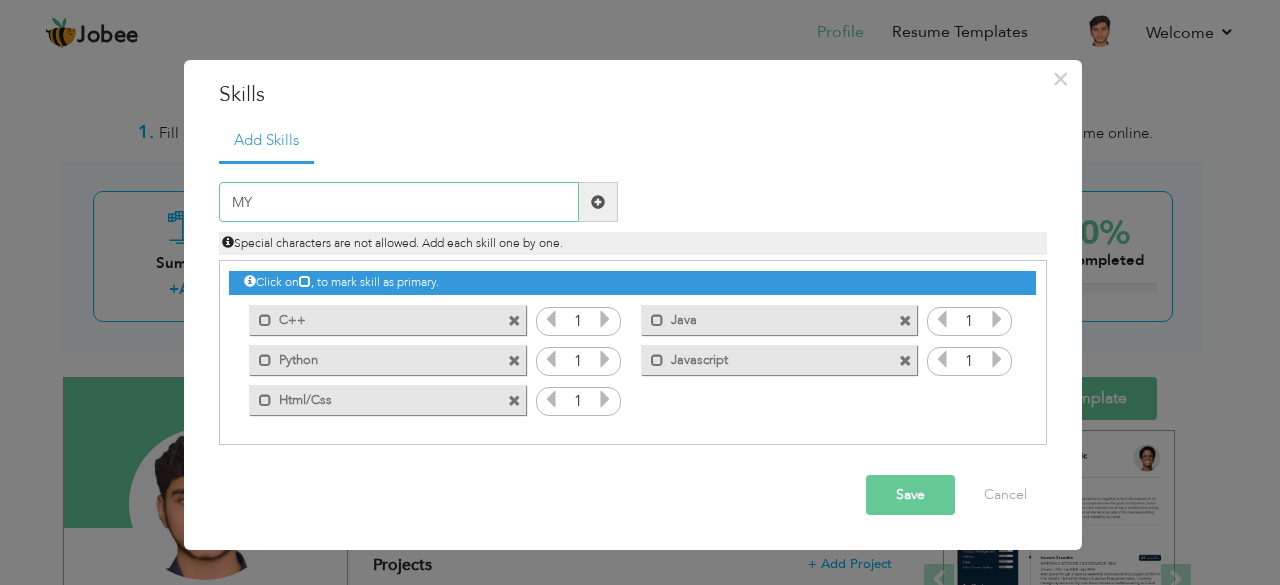 type on "M" 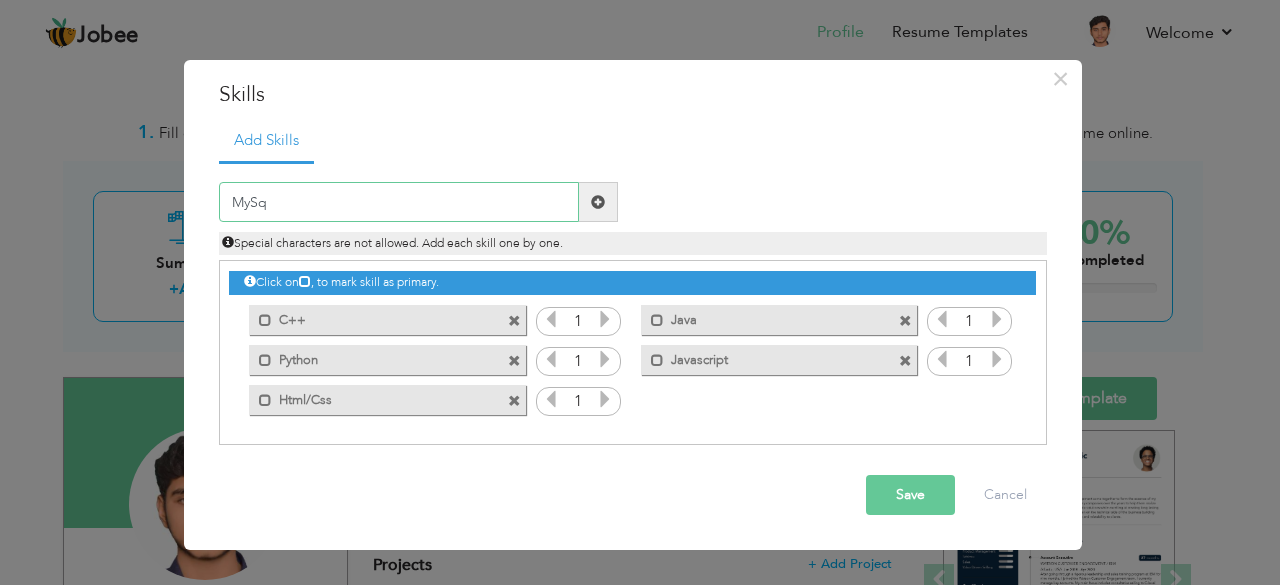 type on "MySql" 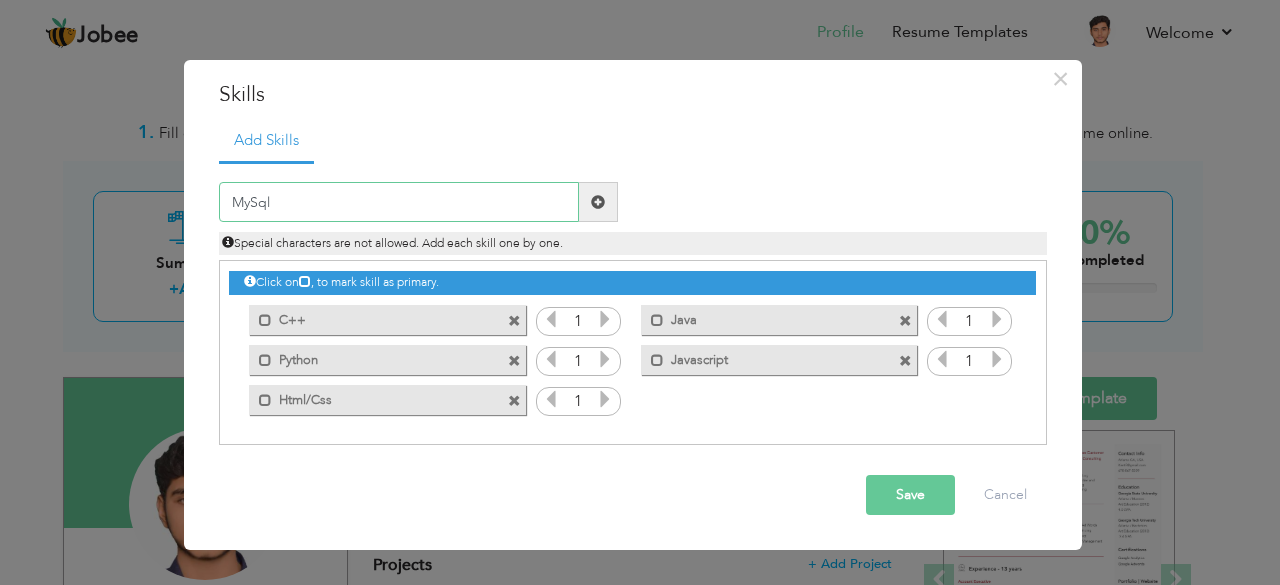 type 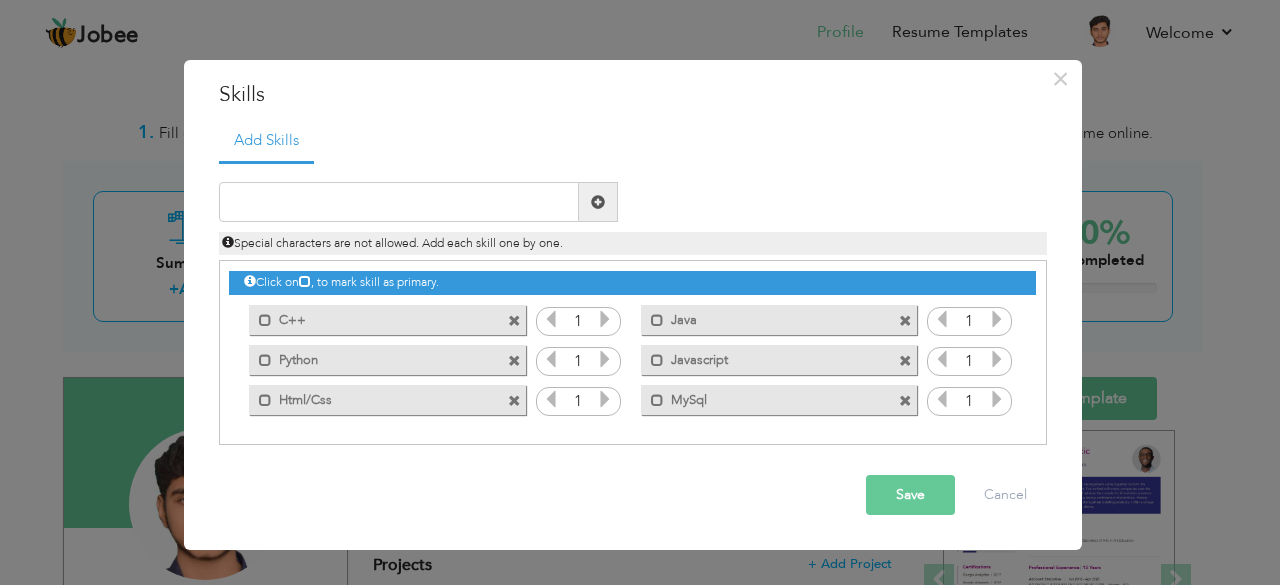 click on "Save" at bounding box center [910, 495] 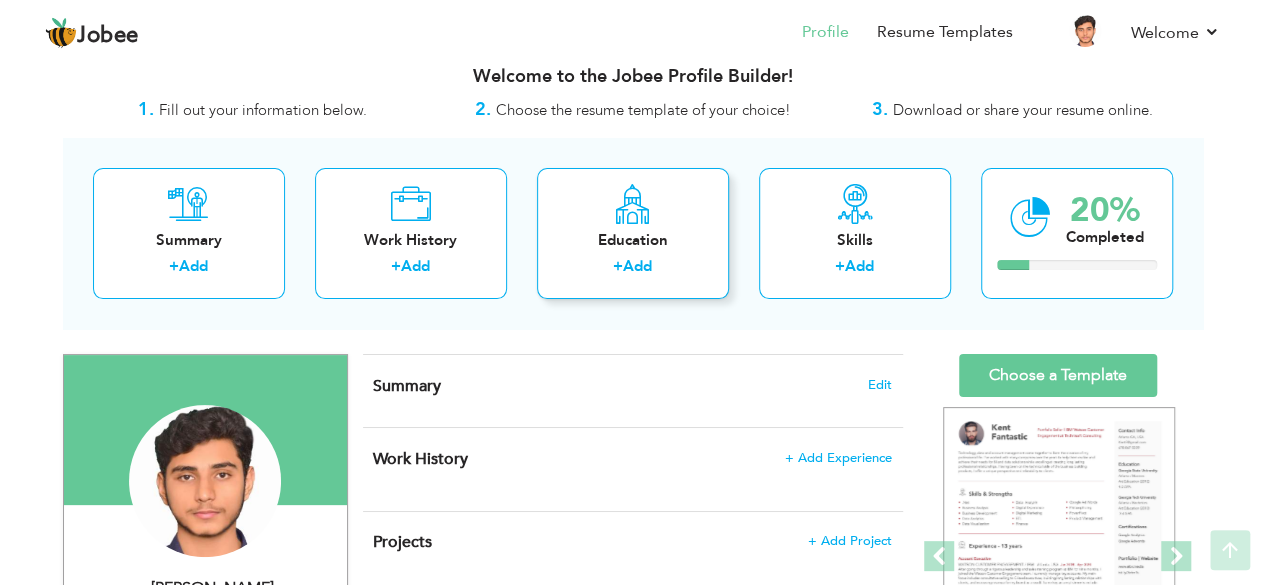 scroll, scrollTop: 0, scrollLeft: 0, axis: both 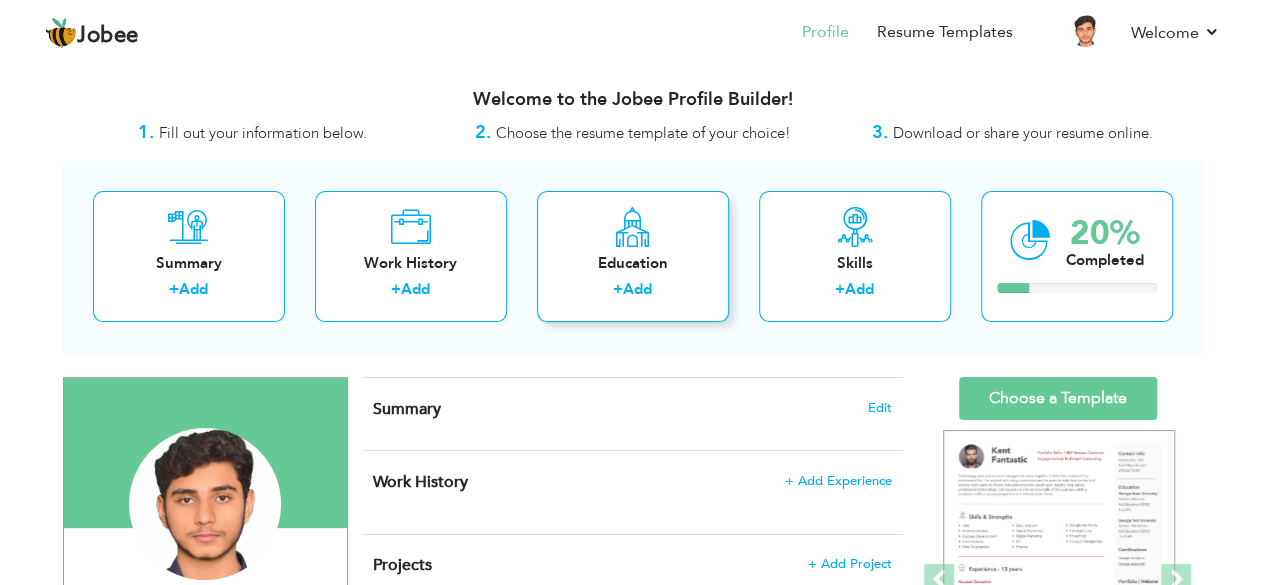 click on "Add" at bounding box center (637, 289) 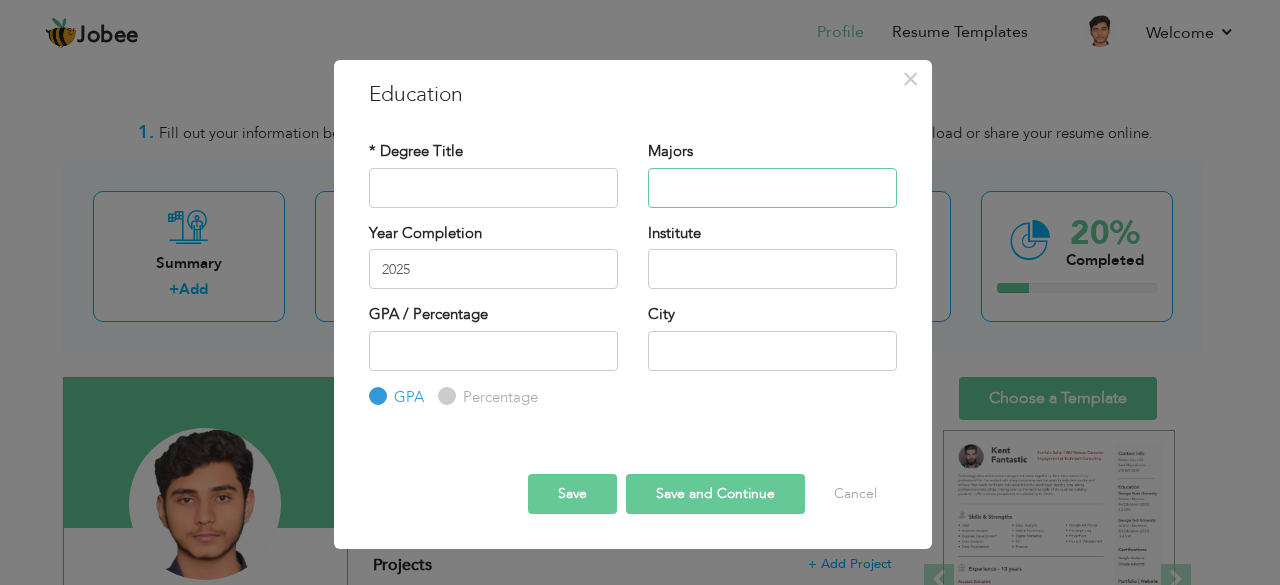 click at bounding box center (772, 188) 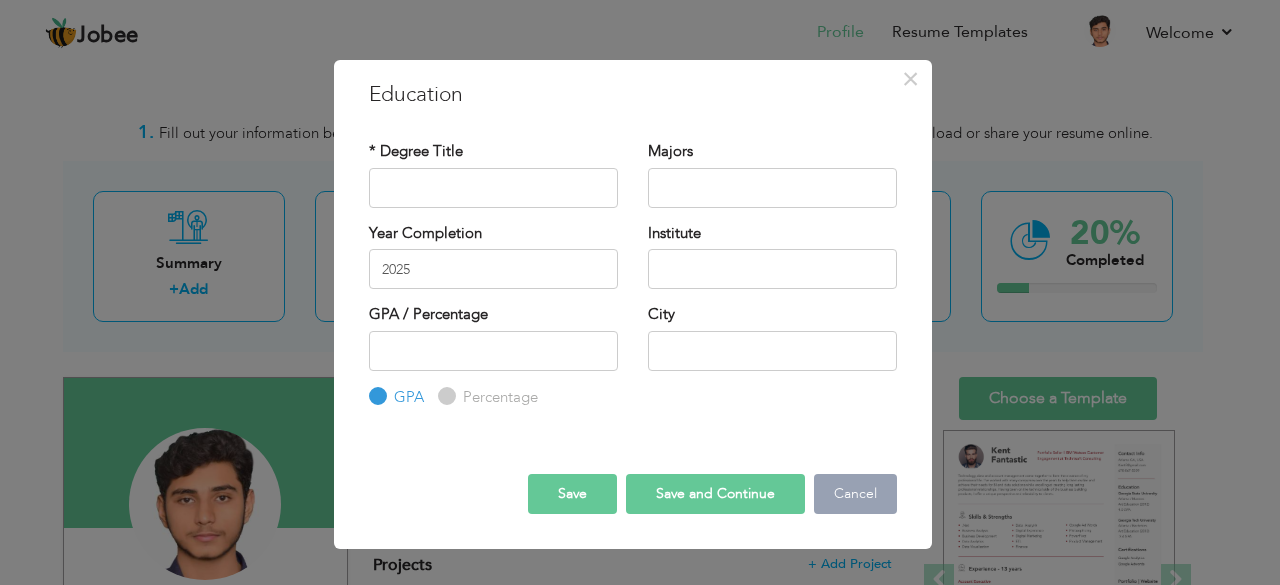 click on "Cancel" at bounding box center (855, 494) 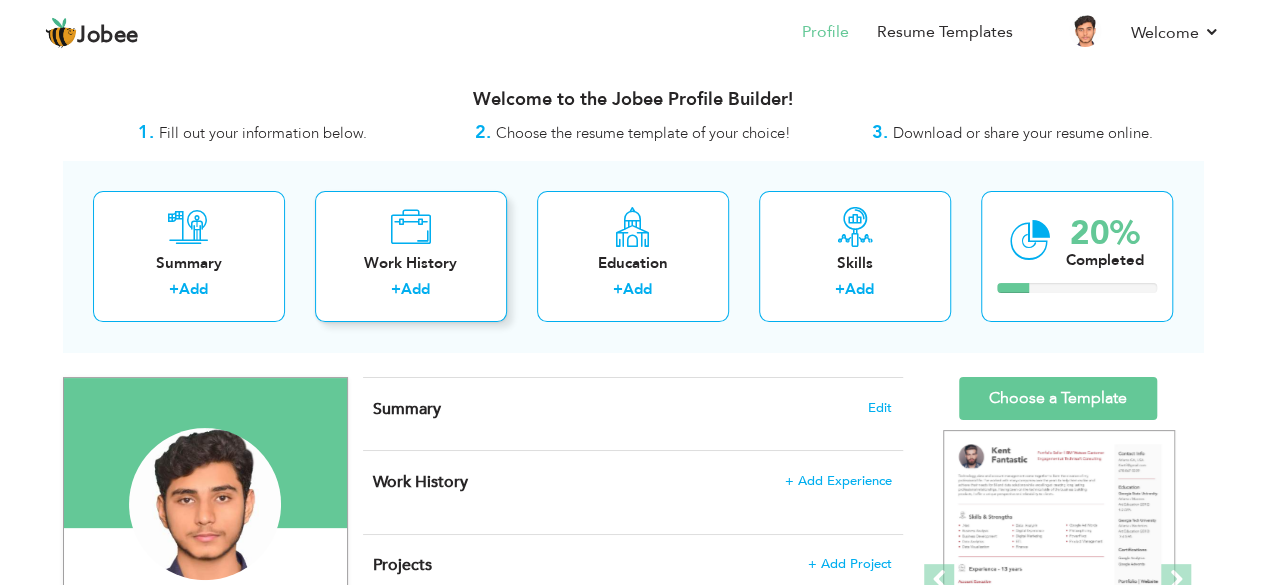click on "Work History
+  Add" at bounding box center [411, 256] 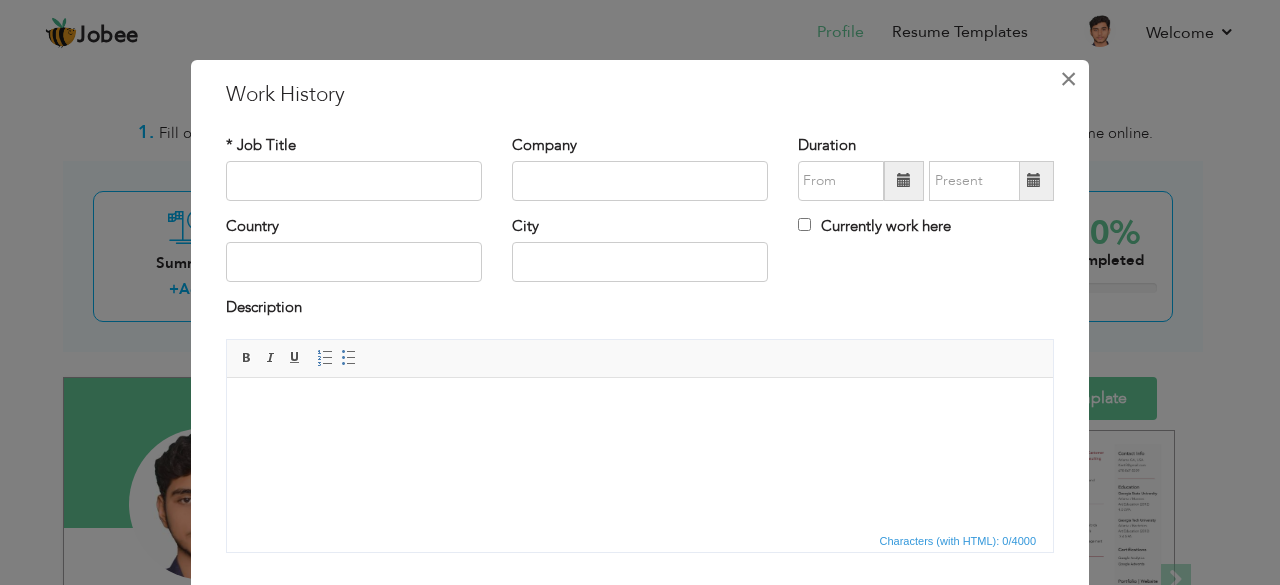 click on "×" at bounding box center (1068, 79) 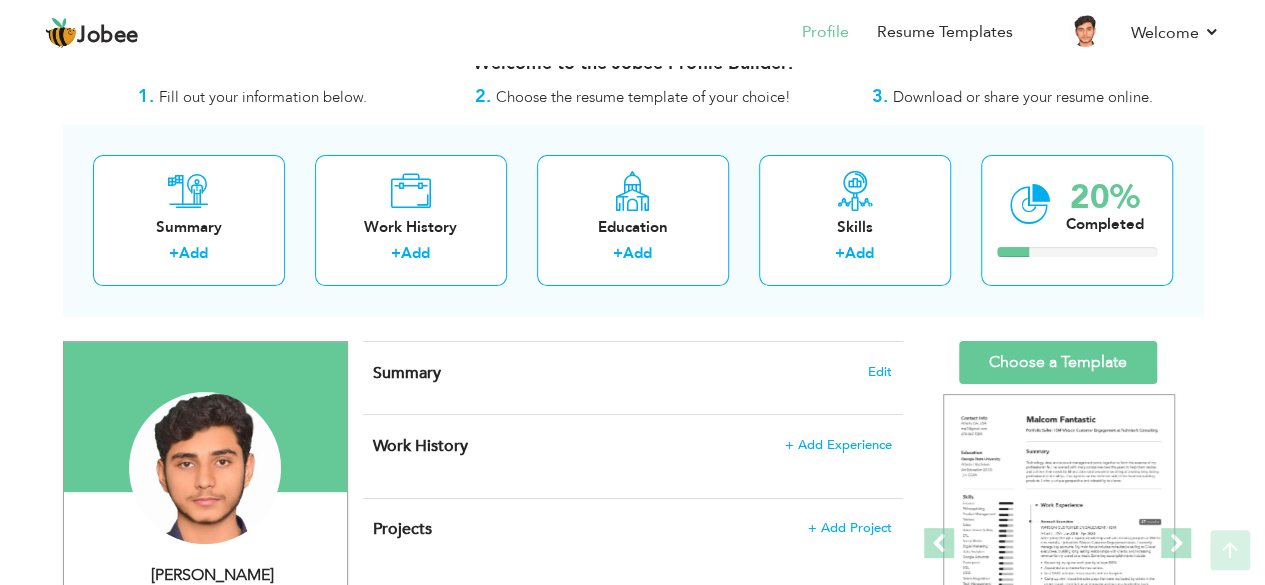 scroll, scrollTop: 33, scrollLeft: 0, axis: vertical 